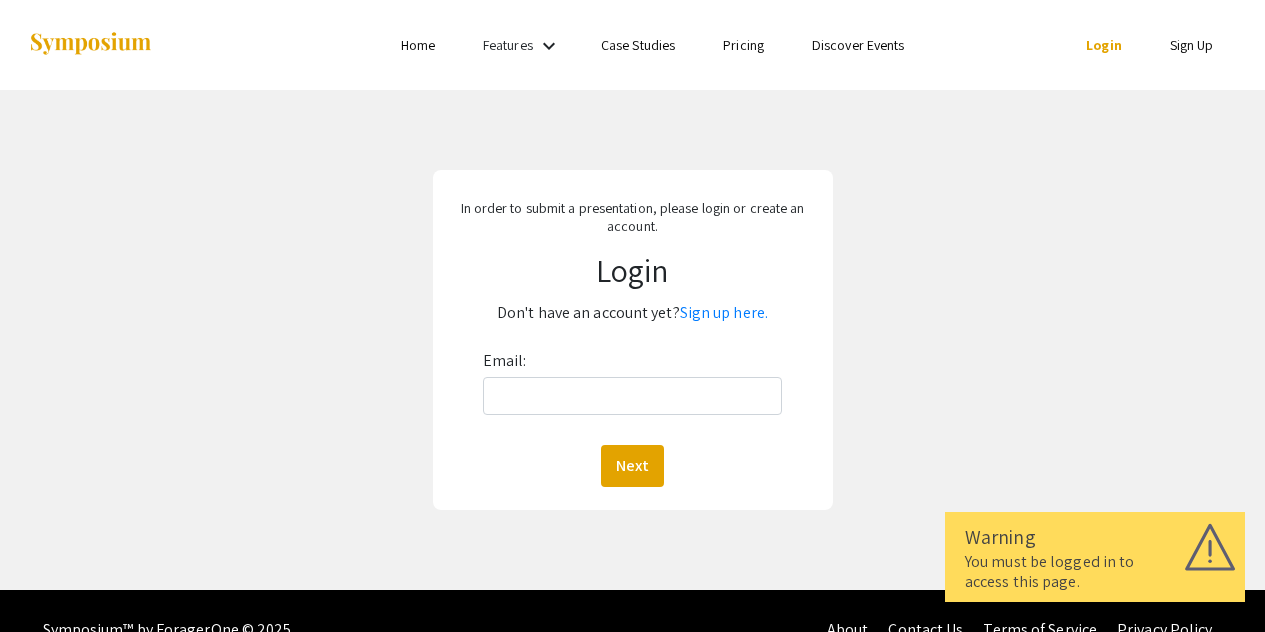 scroll, scrollTop: 0, scrollLeft: 0, axis: both 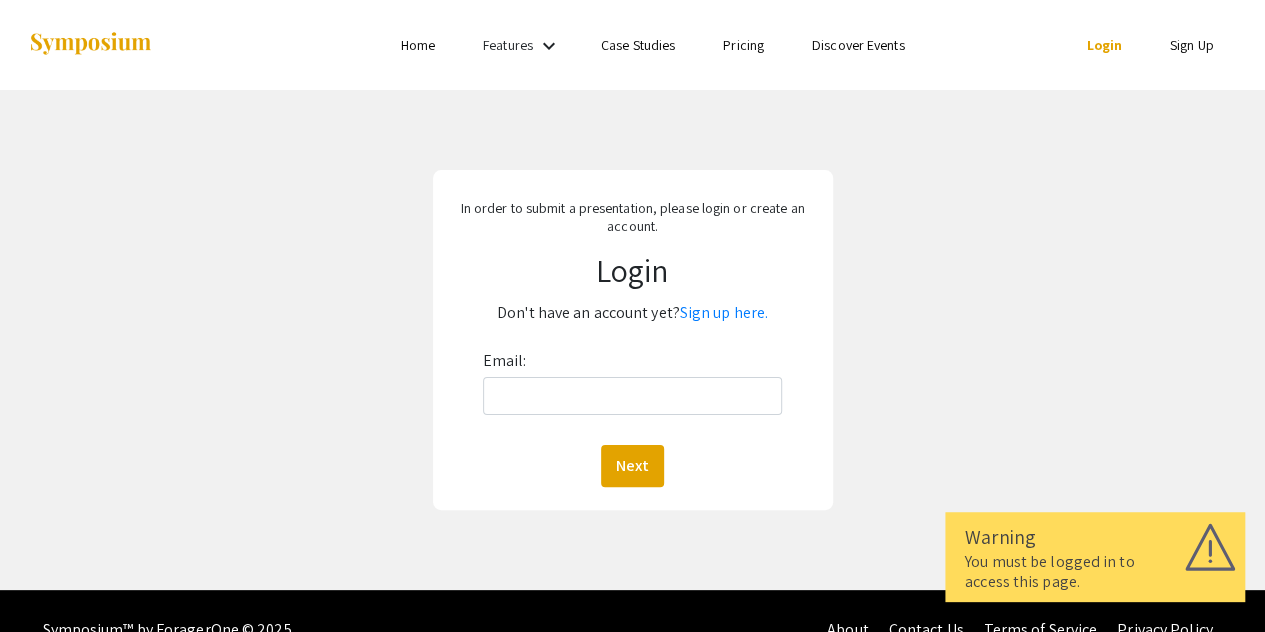 click on "Sign up here." 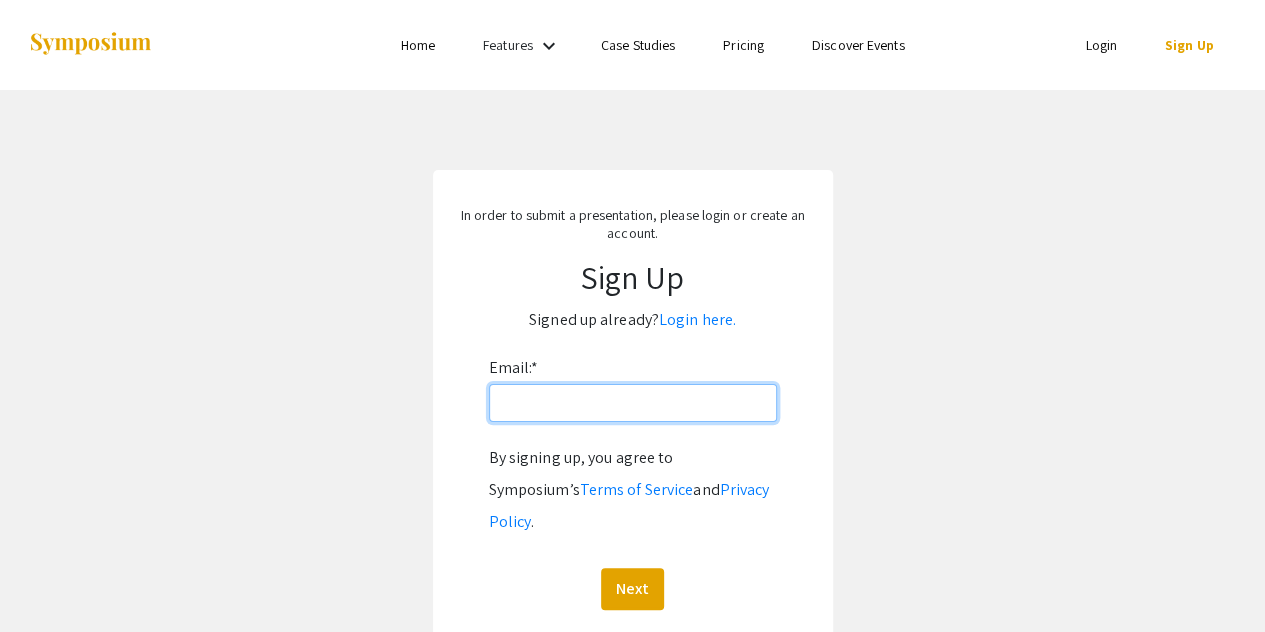 click on "Email:  *" at bounding box center (633, 403) 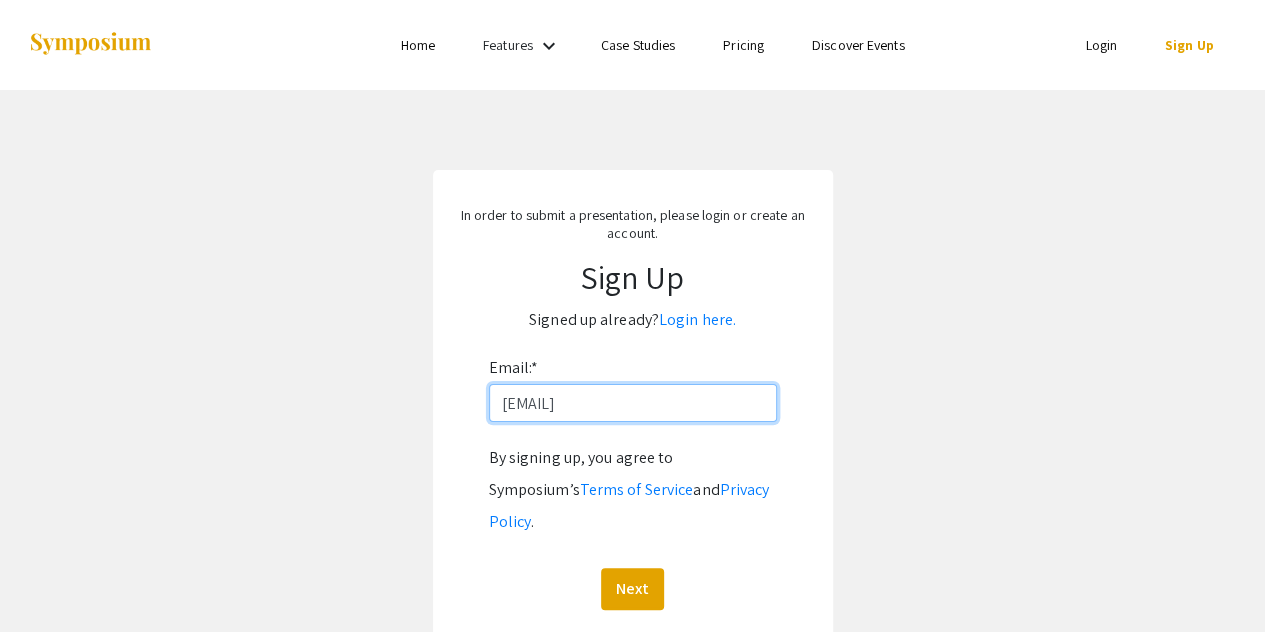 scroll, scrollTop: 0, scrollLeft: 37, axis: horizontal 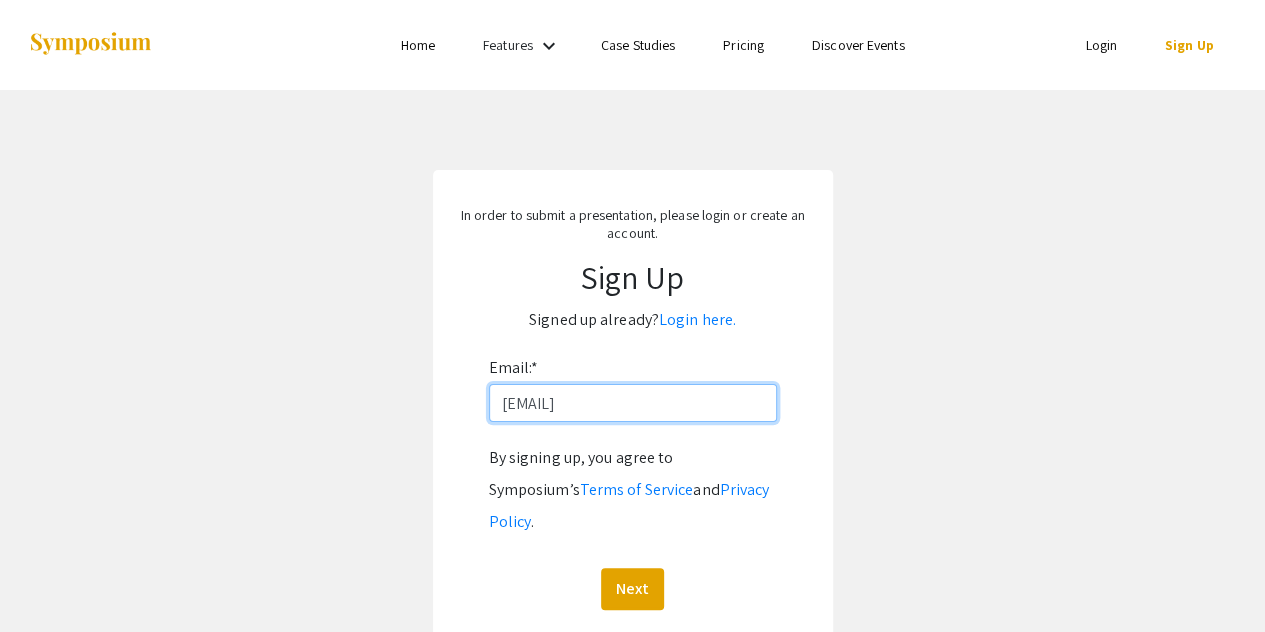 type on "[EMAIL]" 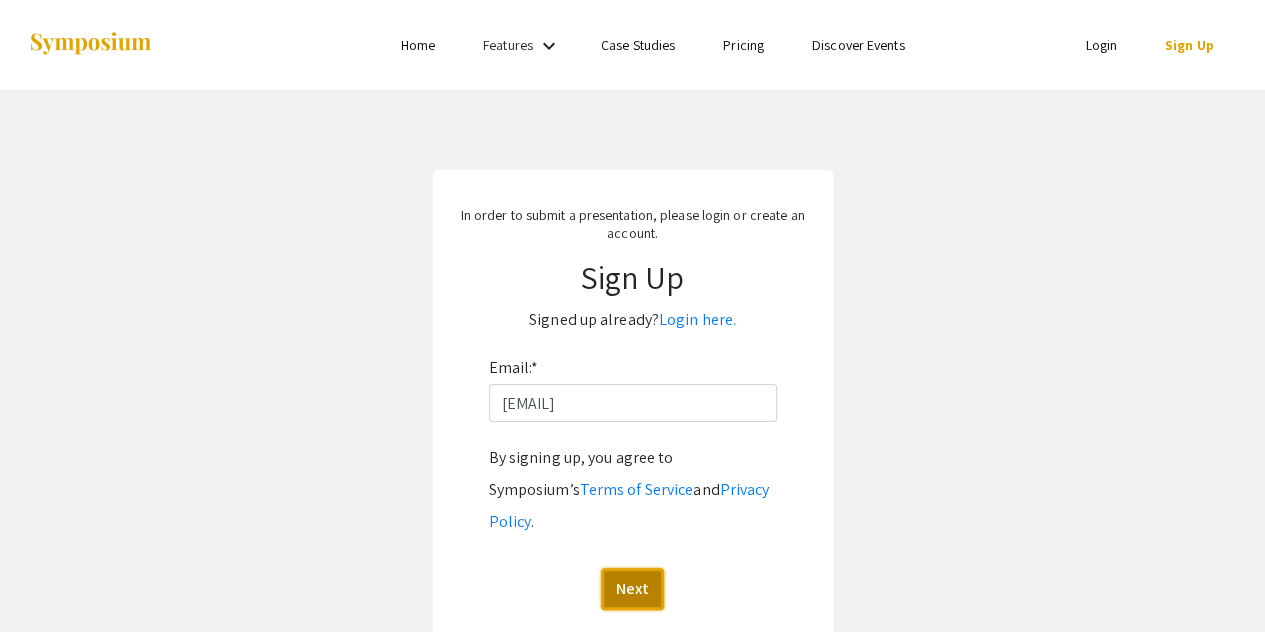 click on "Next" 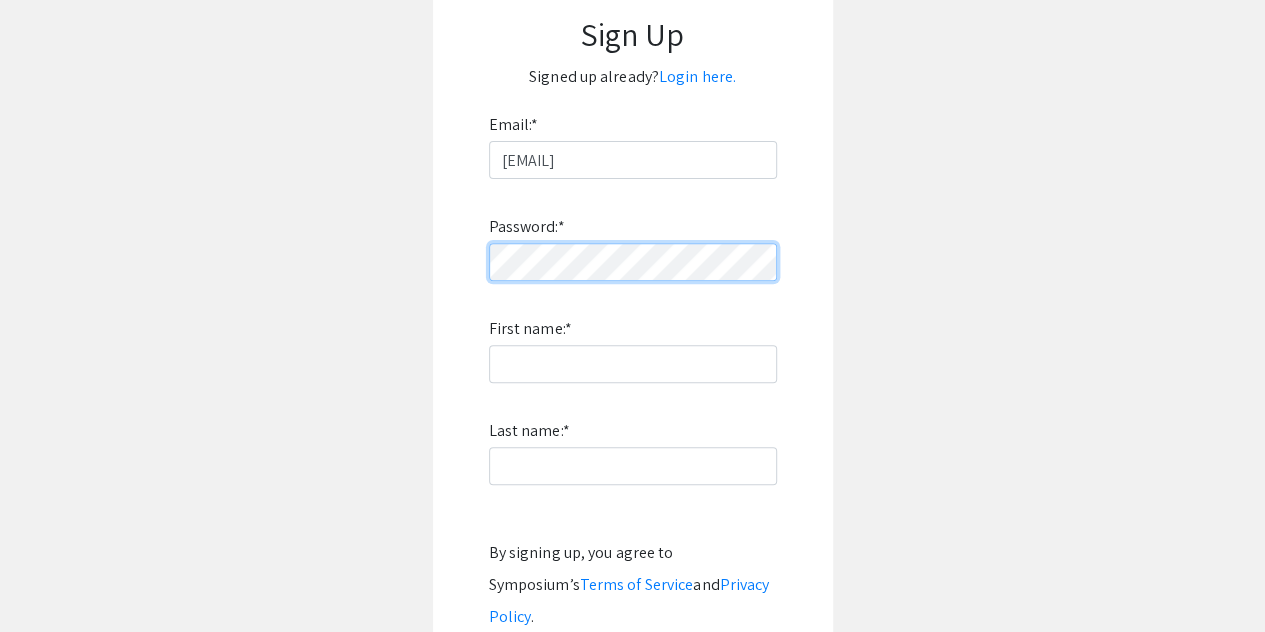 scroll, scrollTop: 248, scrollLeft: 0, axis: vertical 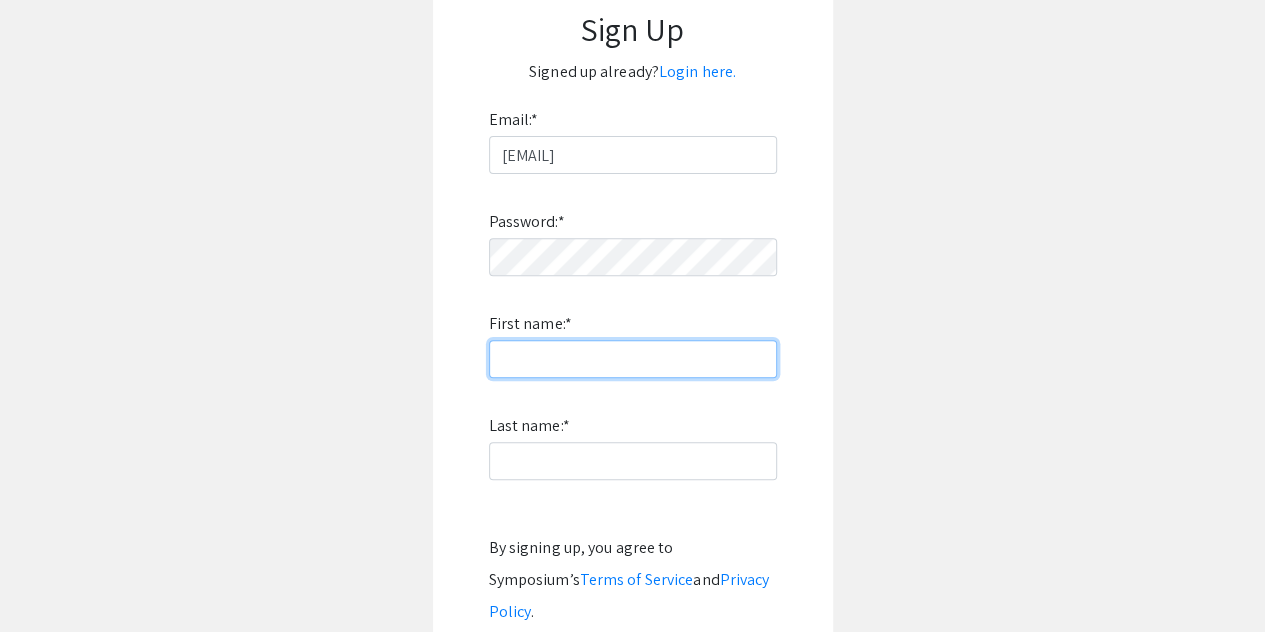 click on "First name:  *" at bounding box center (633, 359) 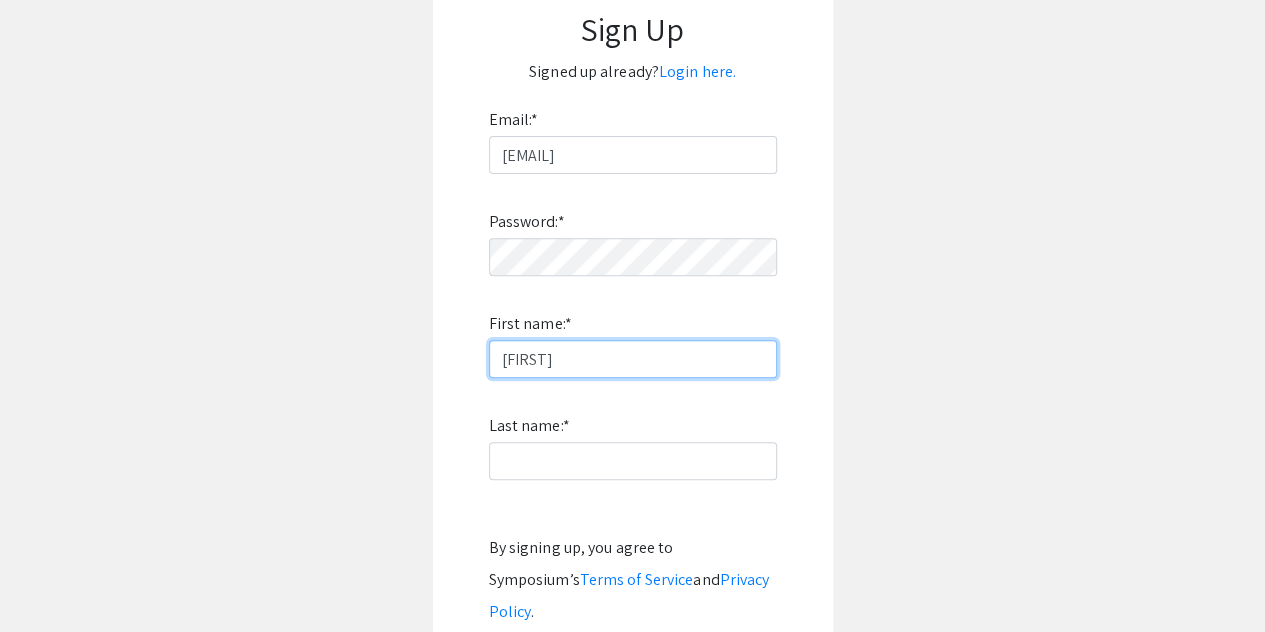 type on "[FIRST]" 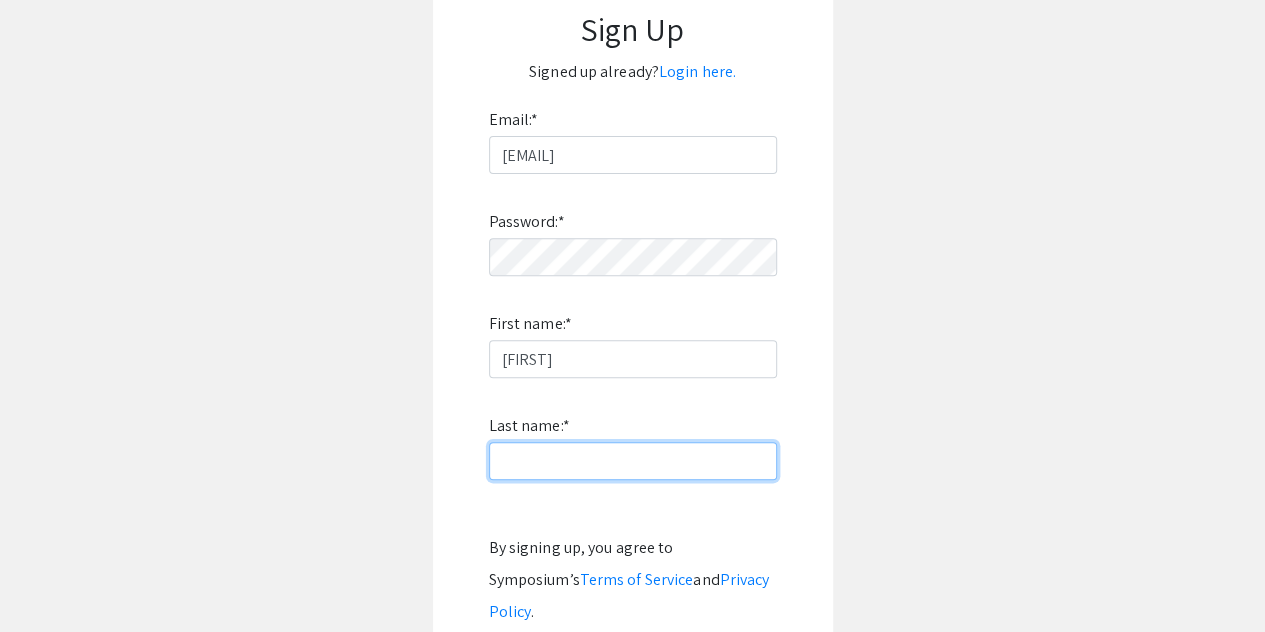click on "Last name:  *" at bounding box center [633, 461] 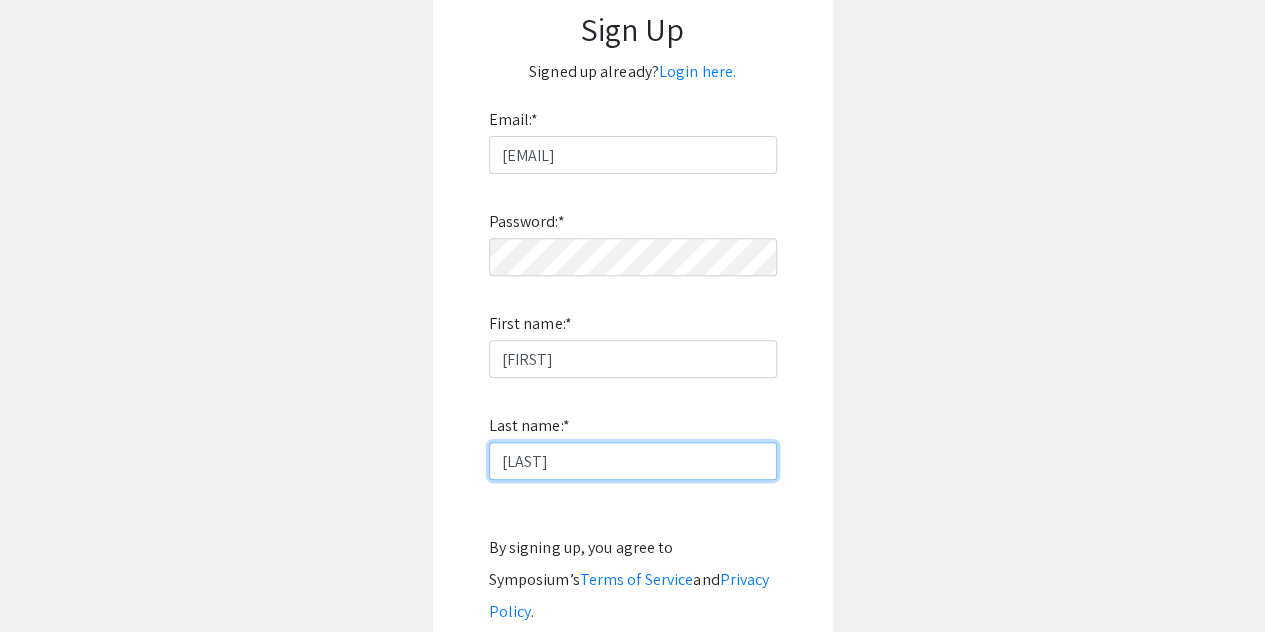 type on "[LAST]" 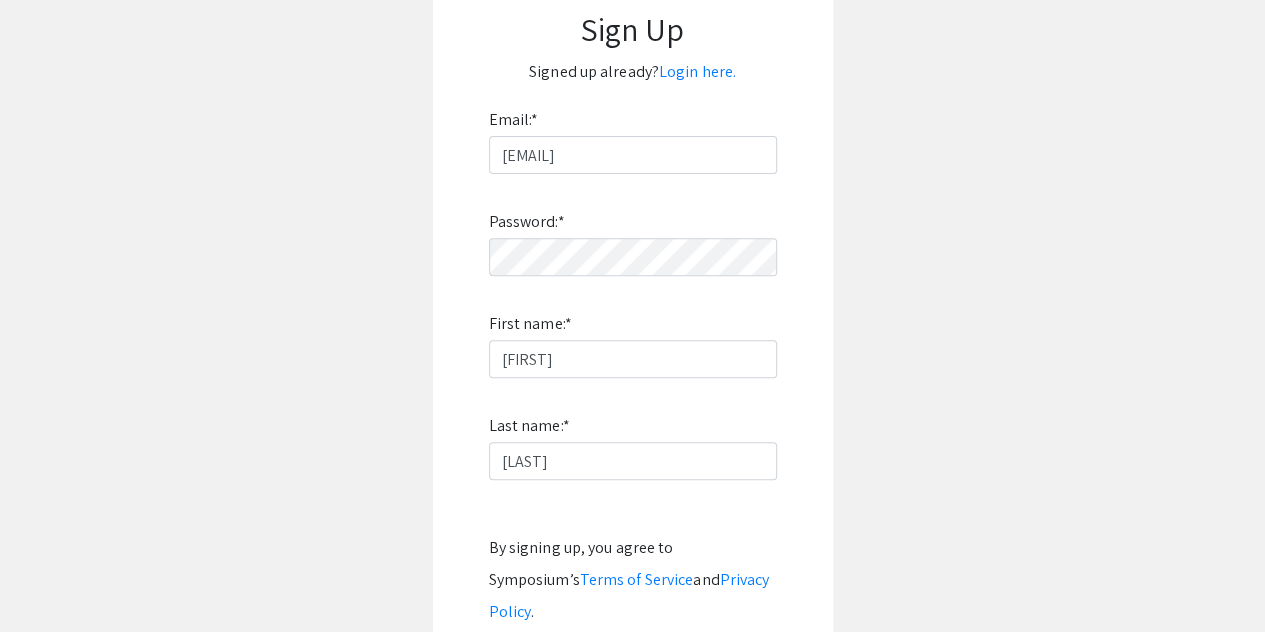 click on "In order to submit a presentation, please login or create an account. Sign Up  Signed up already?  Login here. Email:  * [EMAIL]  Password:  *  First name:  * [FIRST] Last name:  * [LAST]  By signing up, you agree to Symposium’s  Terms of Service  and  Privacy Policy .  Sign Up" 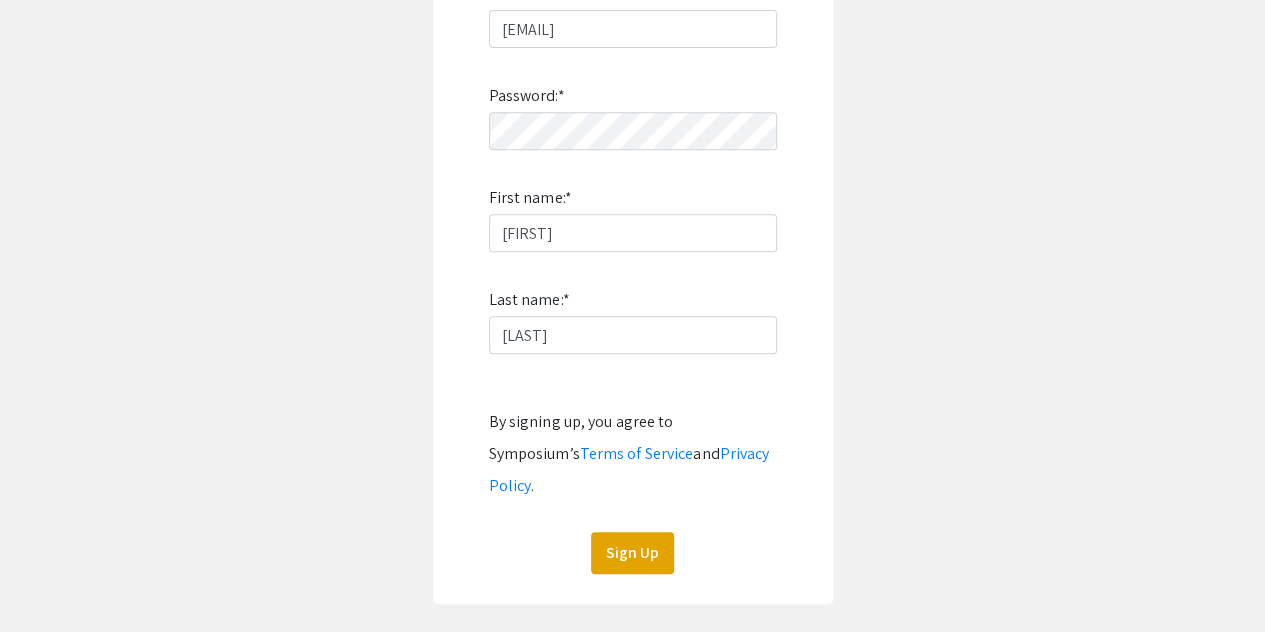scroll, scrollTop: 420, scrollLeft: 0, axis: vertical 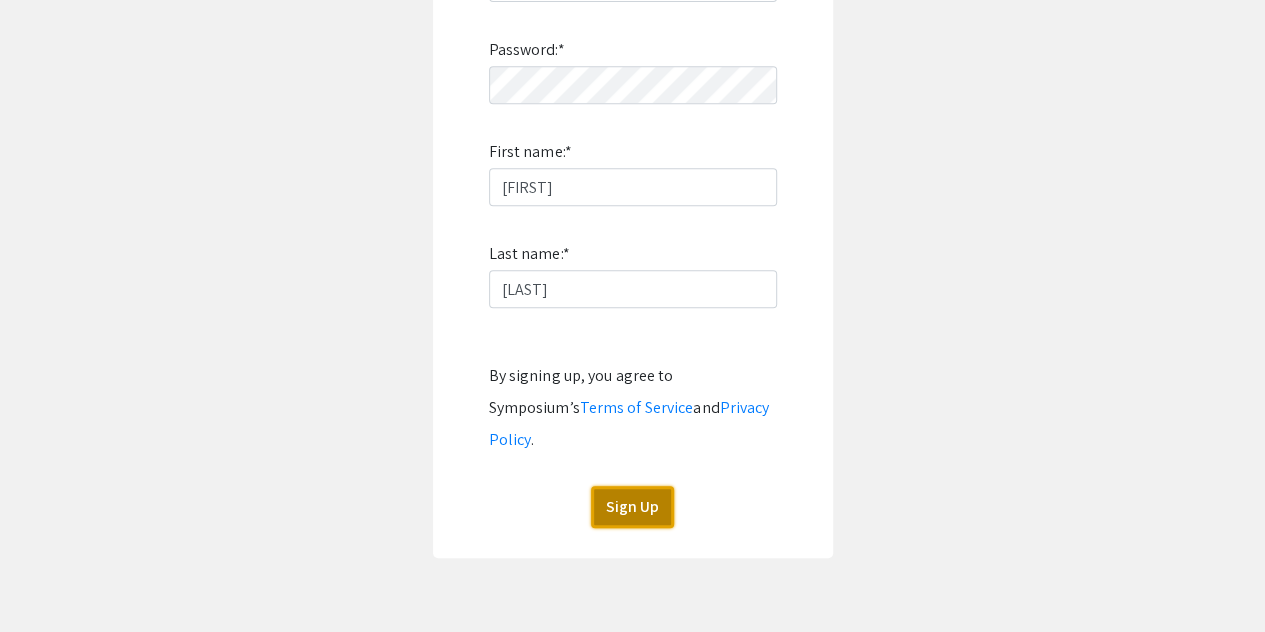 click on "Sign Up" 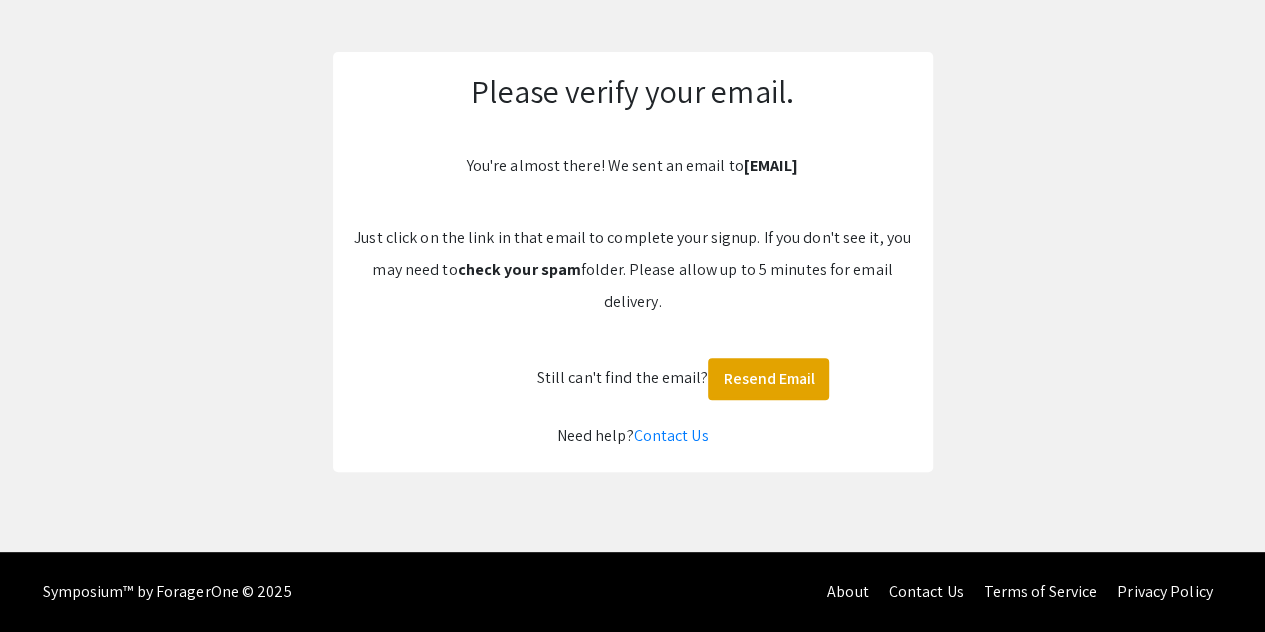 scroll, scrollTop: 150, scrollLeft: 0, axis: vertical 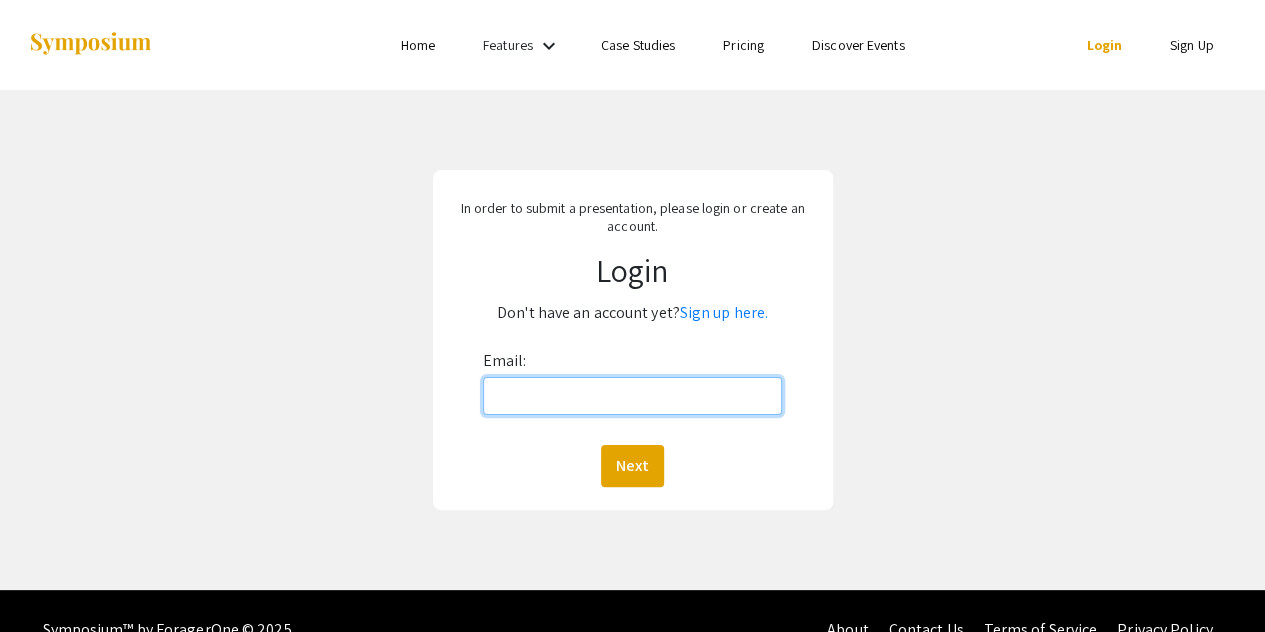 click on "Email:" at bounding box center [633, 396] 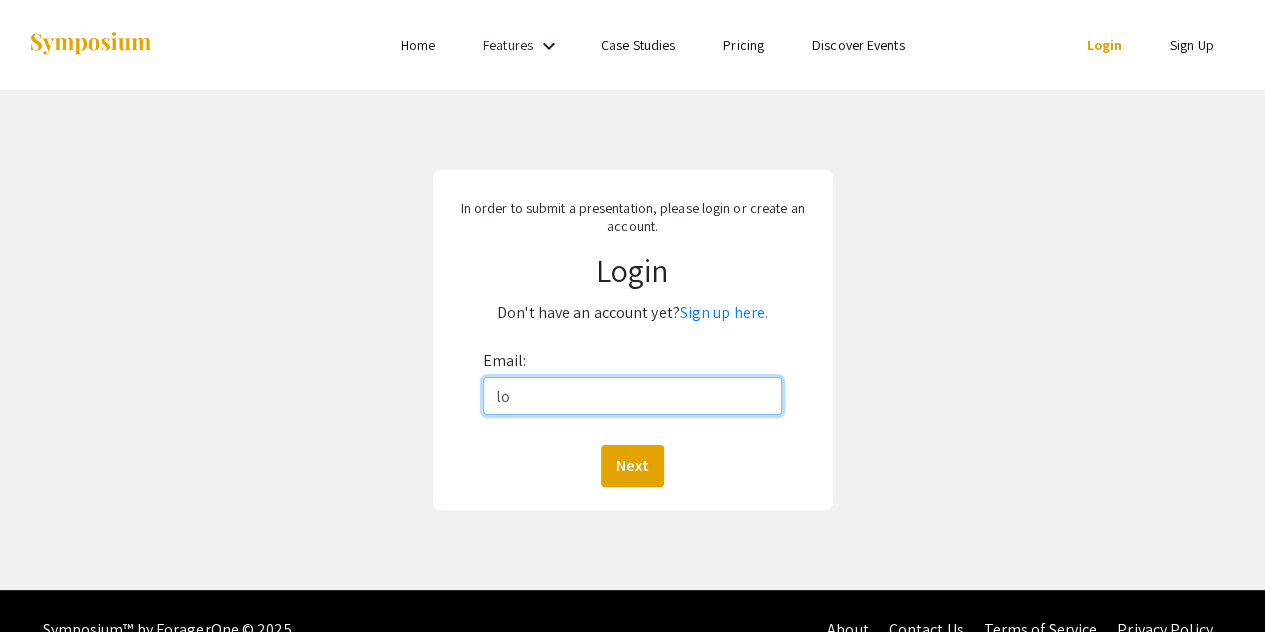 type on "[EMAIL]" 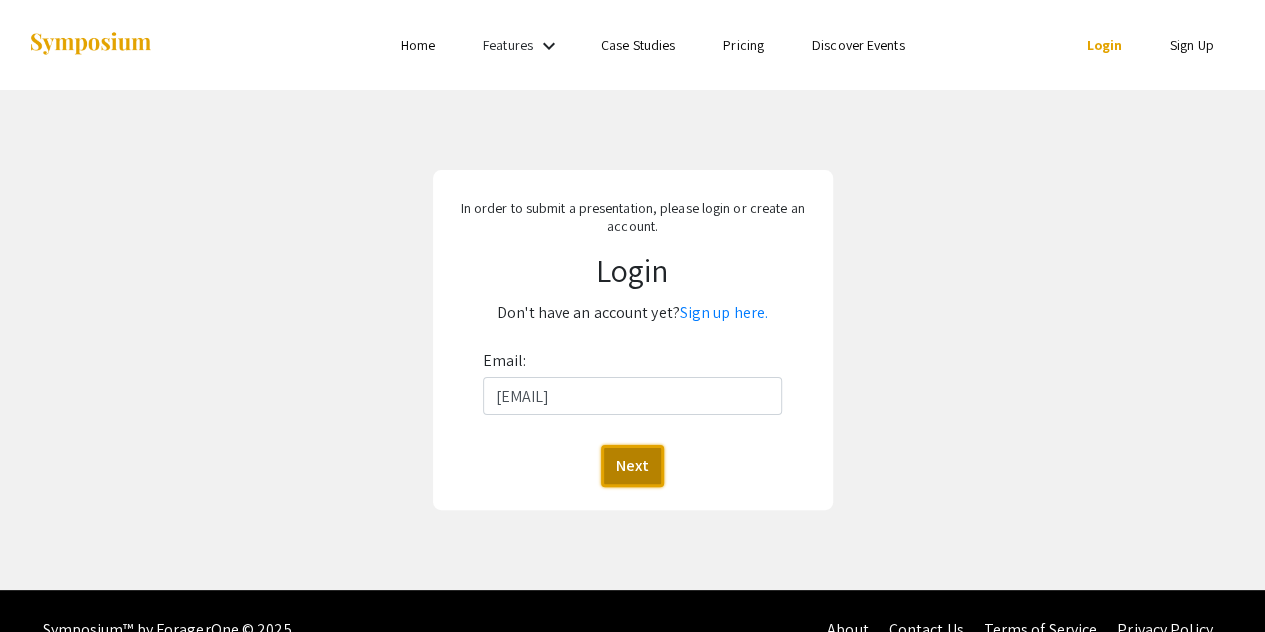 click on "Next" 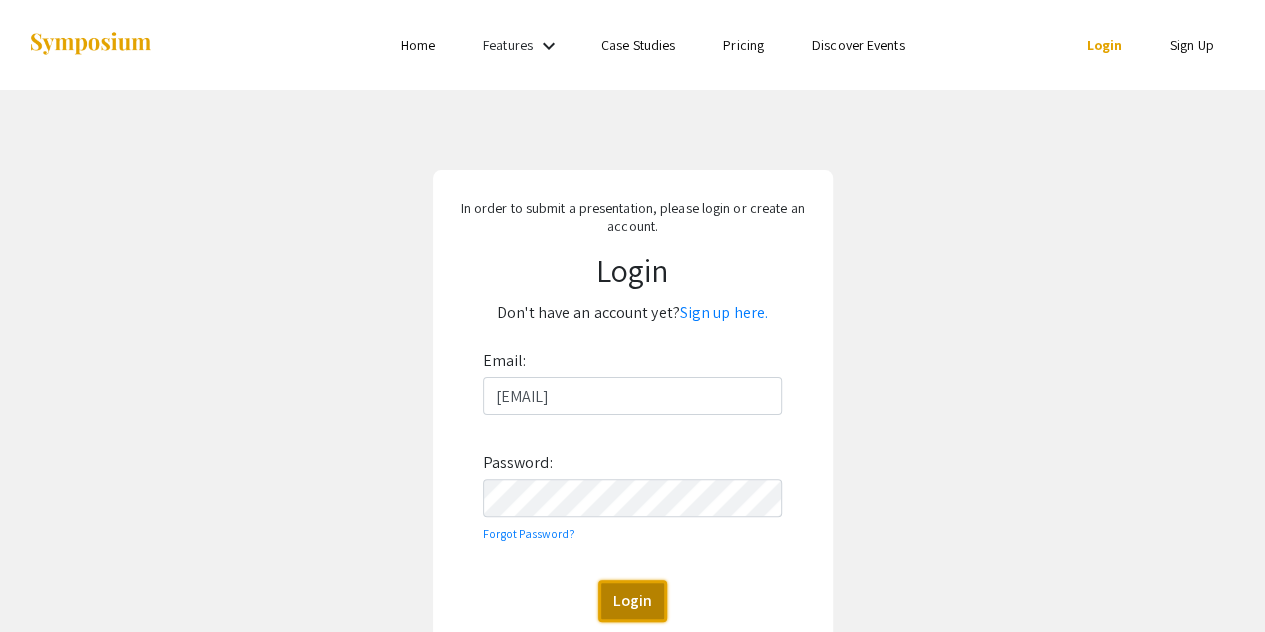 click on "Login" 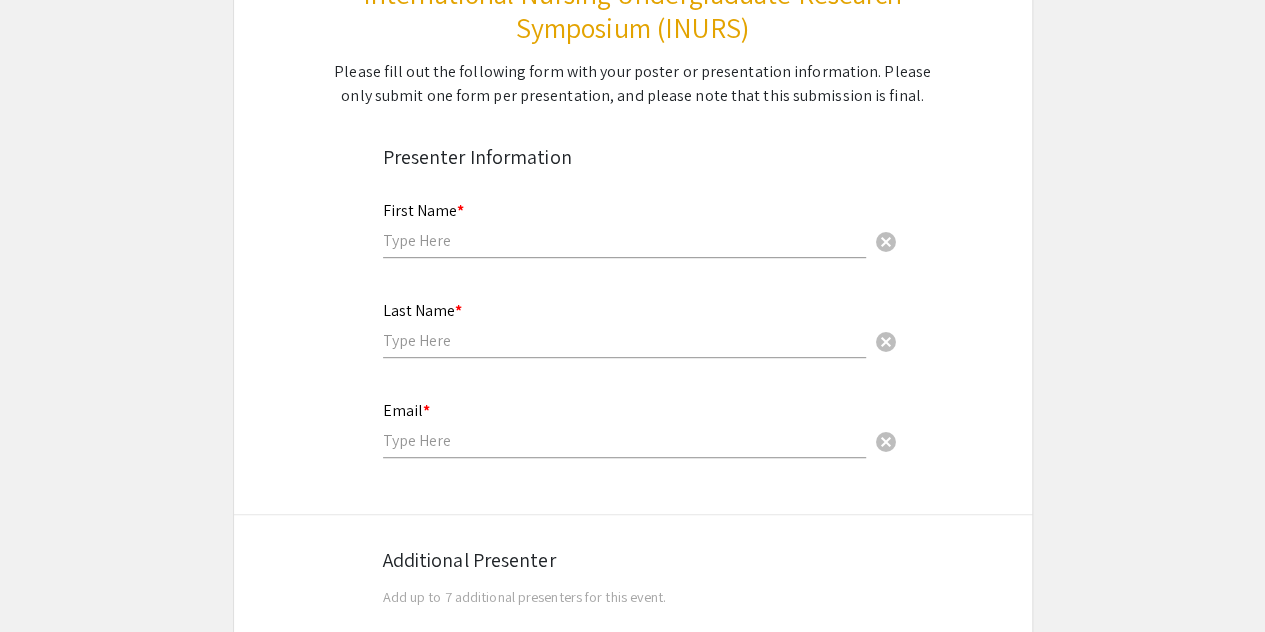 scroll, scrollTop: 302, scrollLeft: 0, axis: vertical 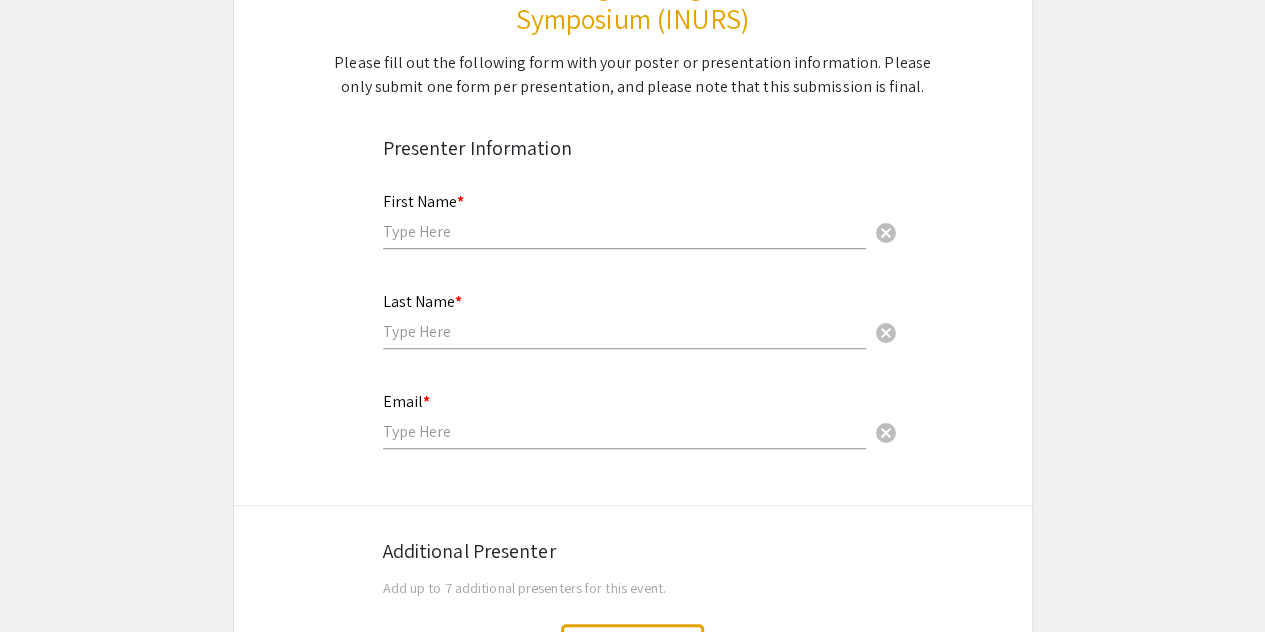 click at bounding box center [624, 231] 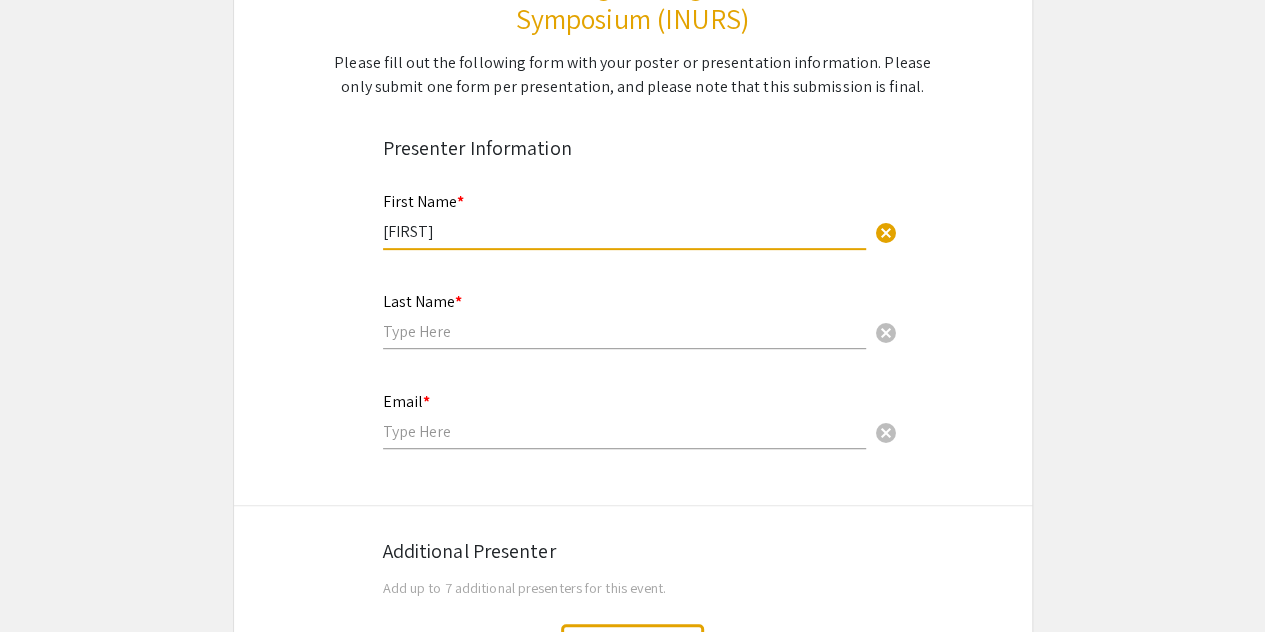 type on "[FIRST]" 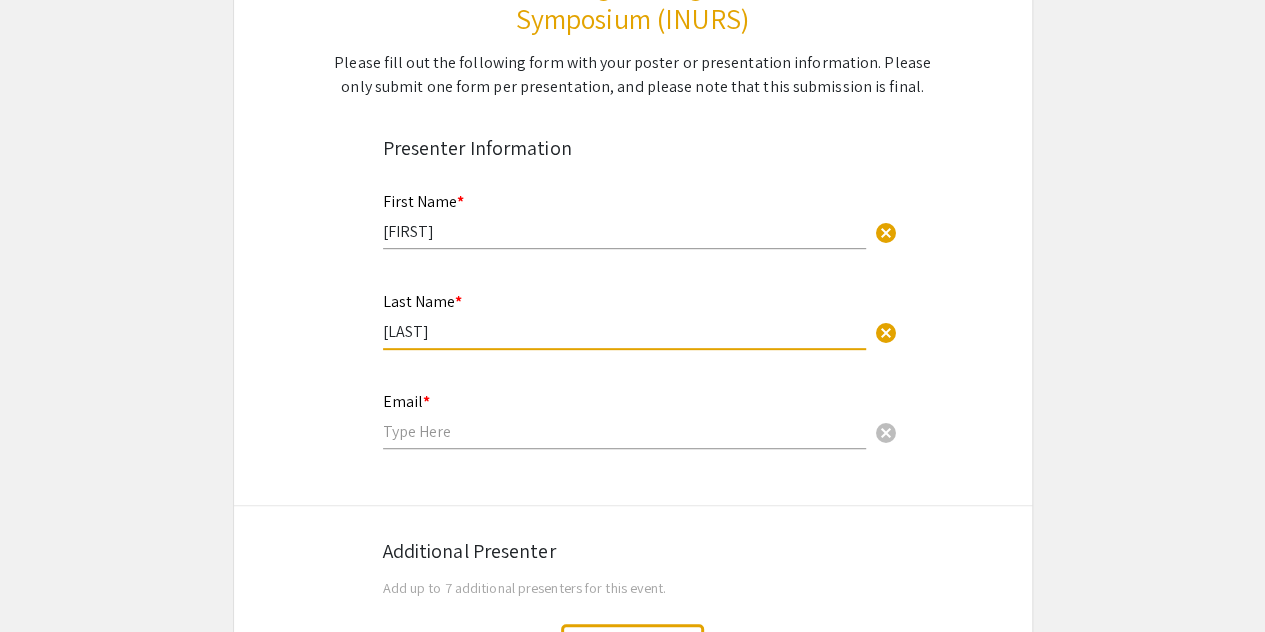 type on "[LAST]" 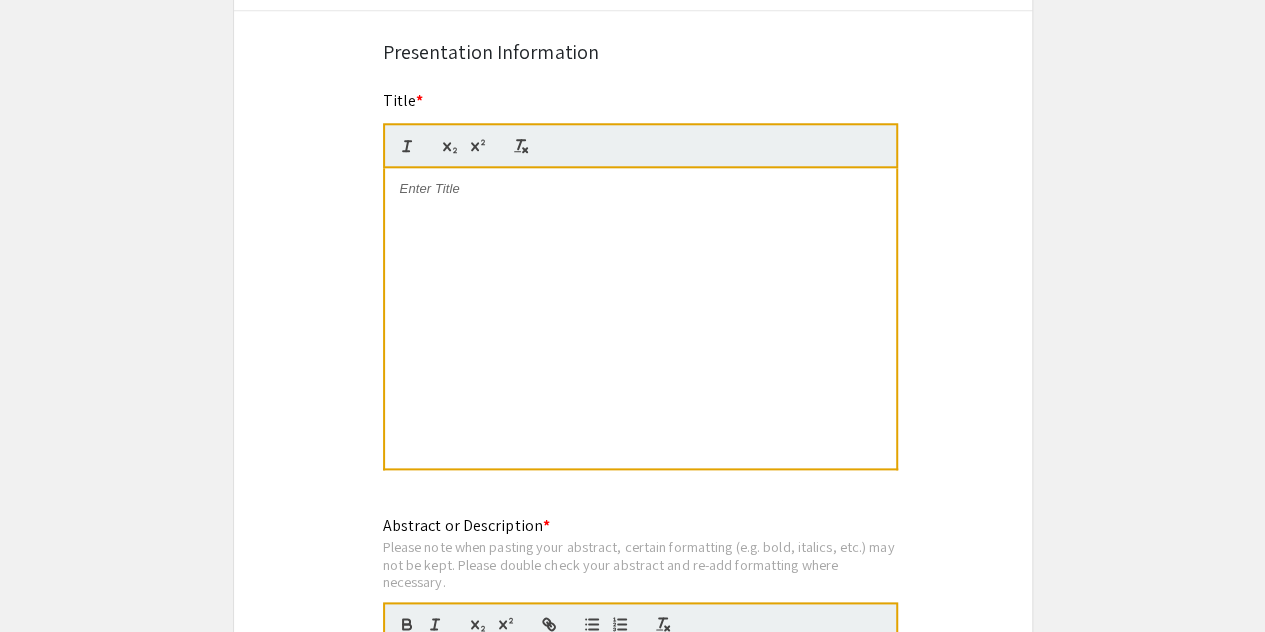 scroll, scrollTop: 1002, scrollLeft: 0, axis: vertical 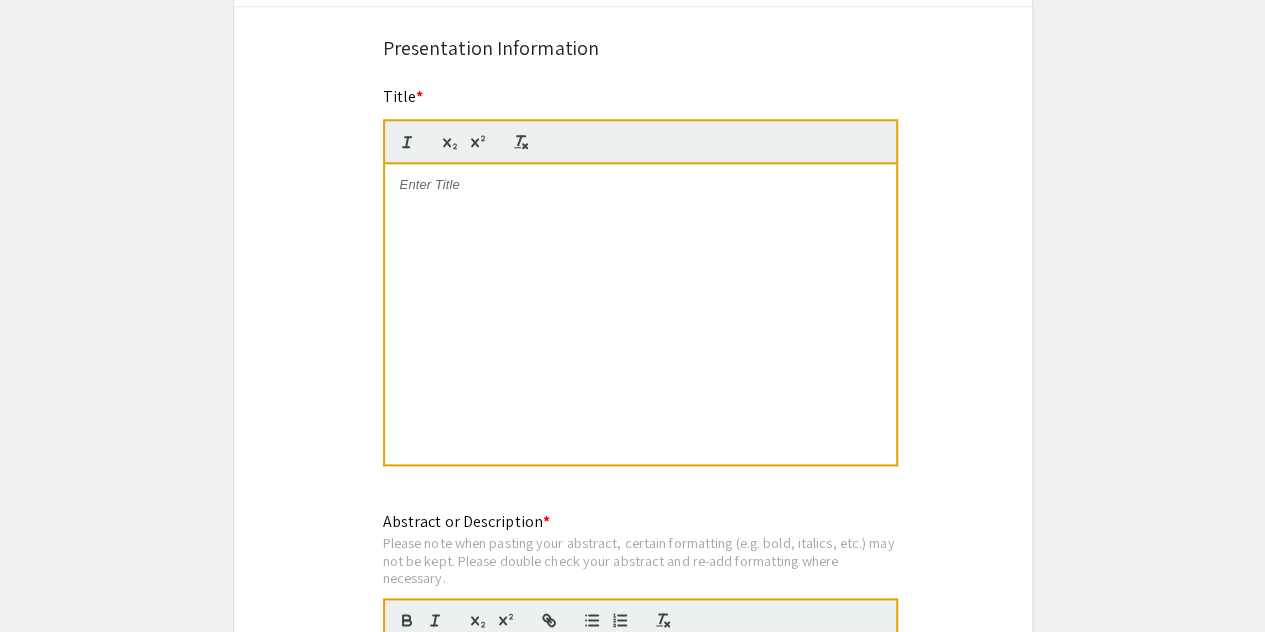 type on "[EMAIL]" 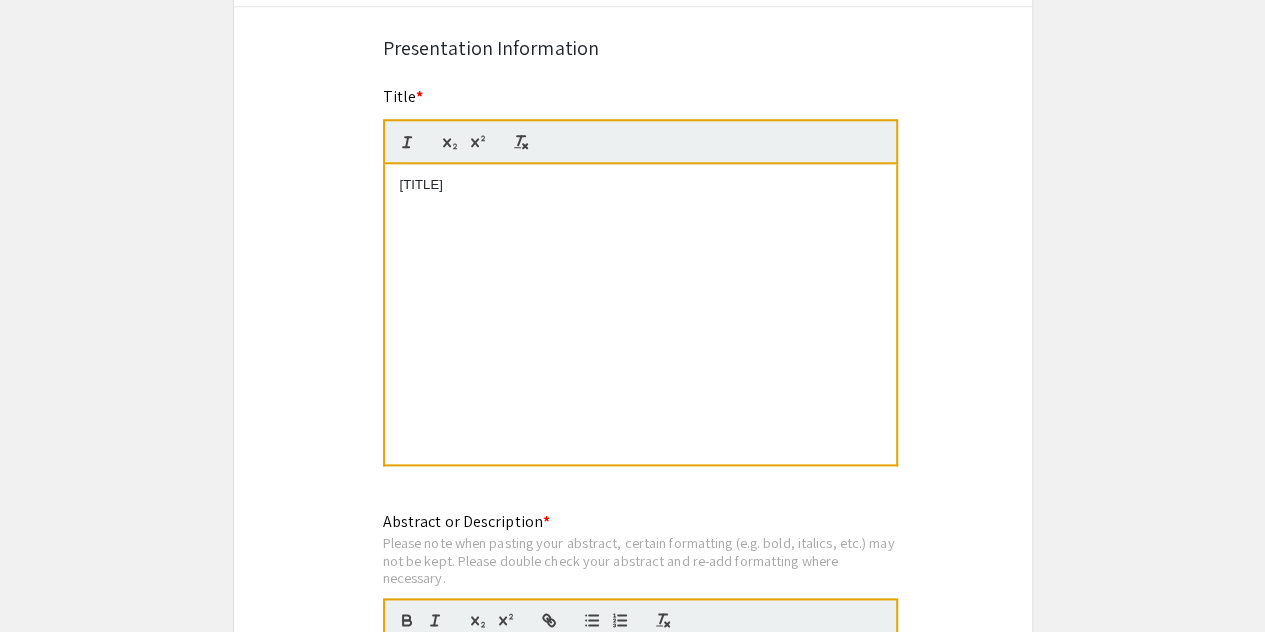 click on "[TITLE]" at bounding box center [640, 314] 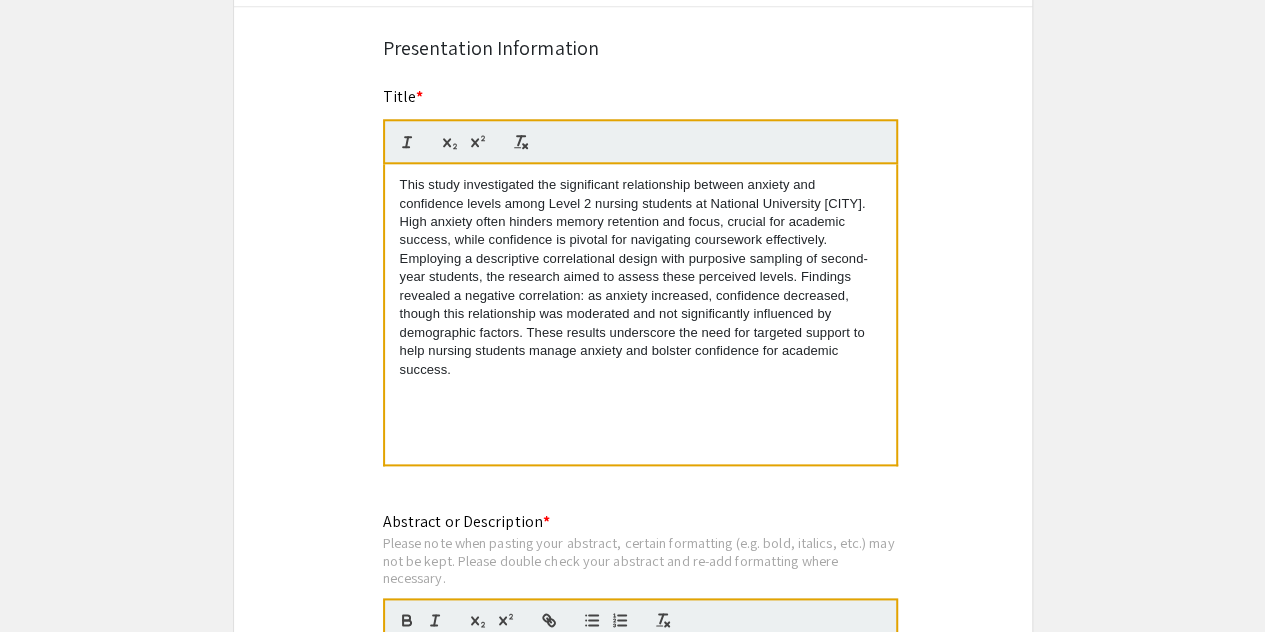 click on "This study investigated the significant relationship between anxiety and confidence levels among Level 2 nursing students at National University [CITY]. High anxiety often hinders memory retention and focus, crucial for academic success, while confidence is pivotal for navigating coursework effectively. Employing a descriptive correlational design with purposive sampling of second-year students, the research aimed to assess these perceived levels. Findings revealed a negative correlation: as anxiety increased, confidence decreased, though this relationship was moderated and not significantly influenced by demographic factors. These results underscore the need for targeted support to help nursing students manage anxiety and bolster confidence for academic success." at bounding box center [640, 314] 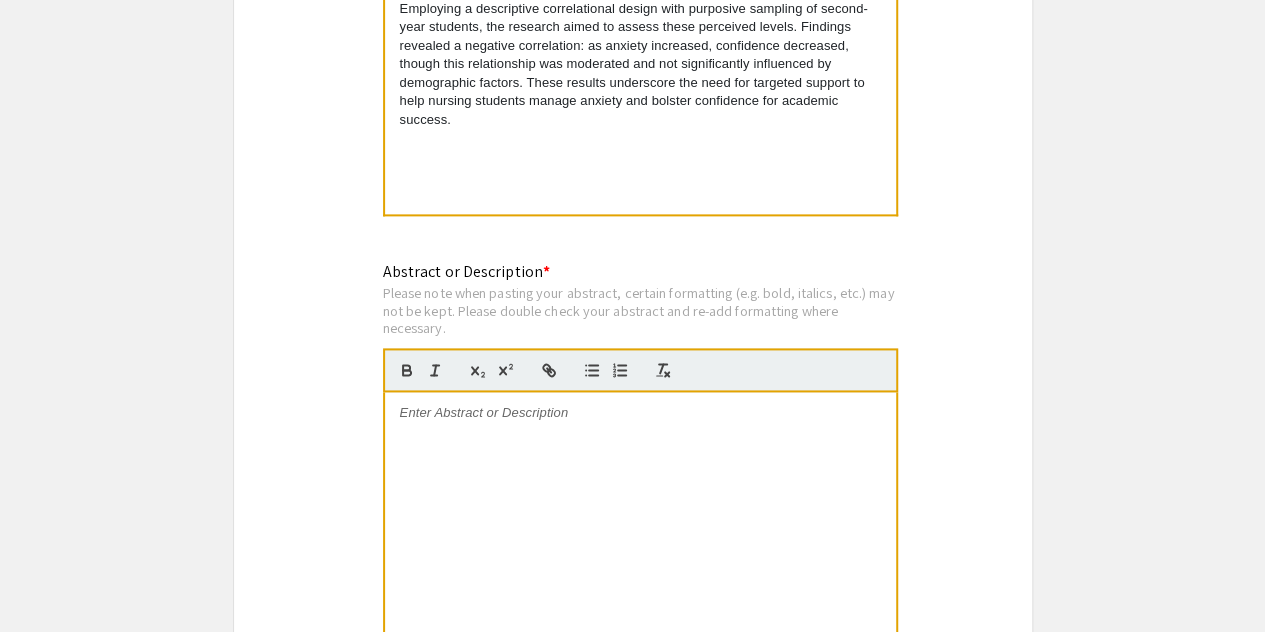 scroll, scrollTop: 1402, scrollLeft: 0, axis: vertical 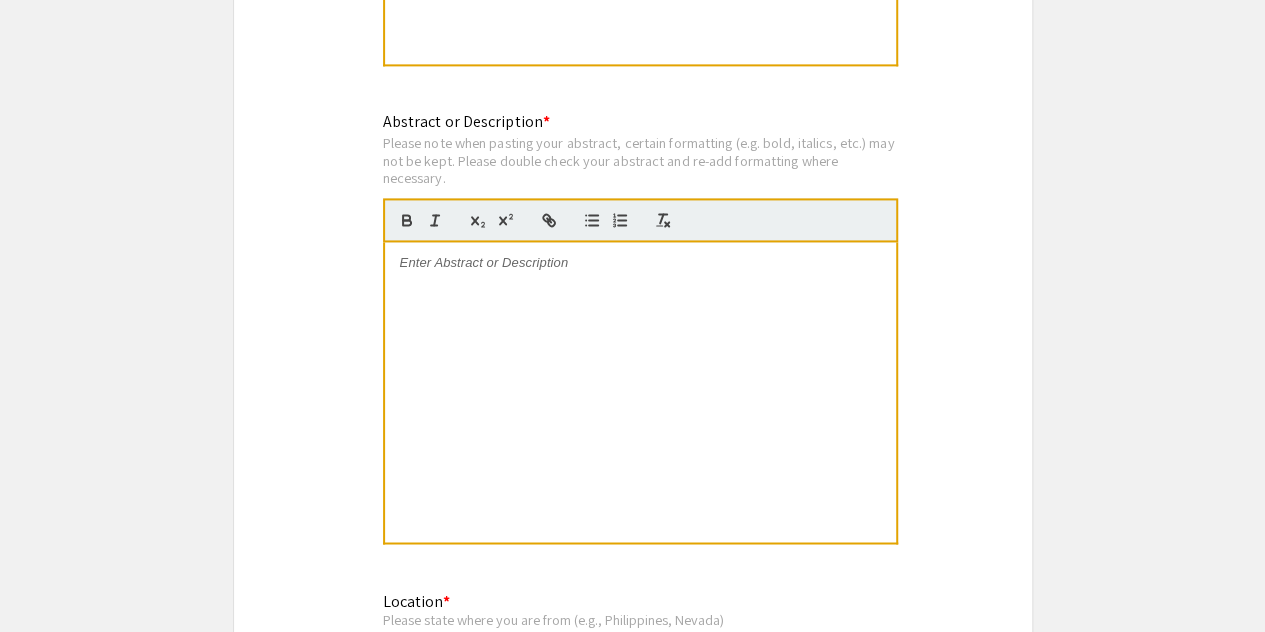 click at bounding box center (640, 263) 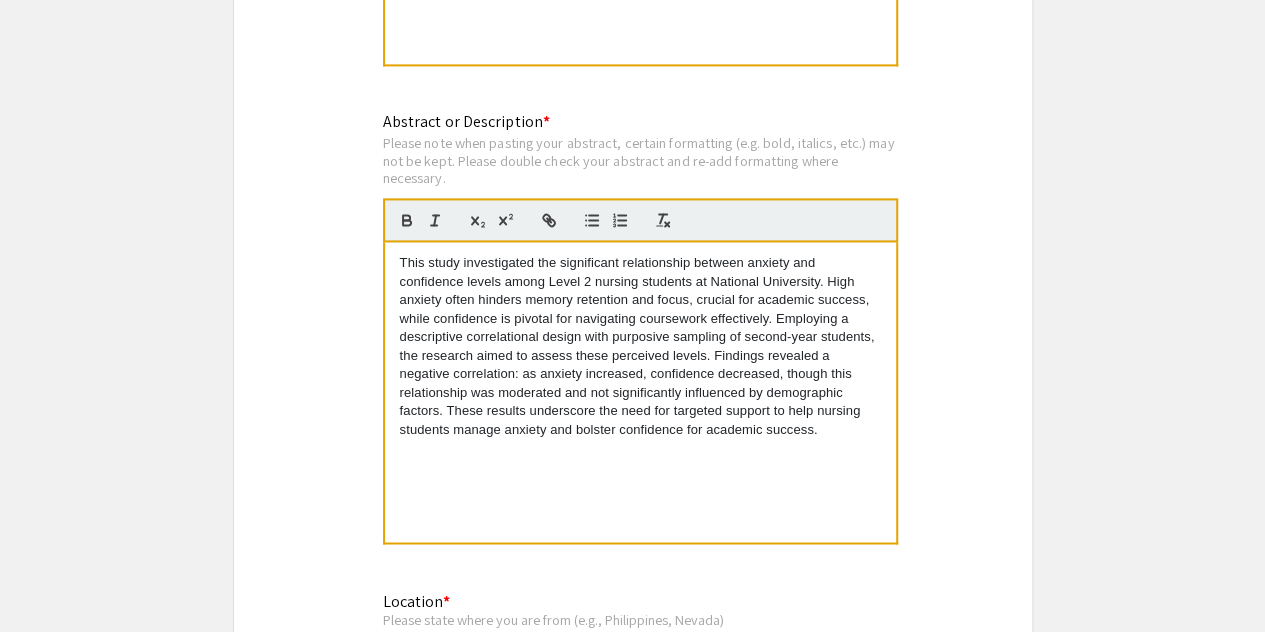 scroll, scrollTop: 0, scrollLeft: 0, axis: both 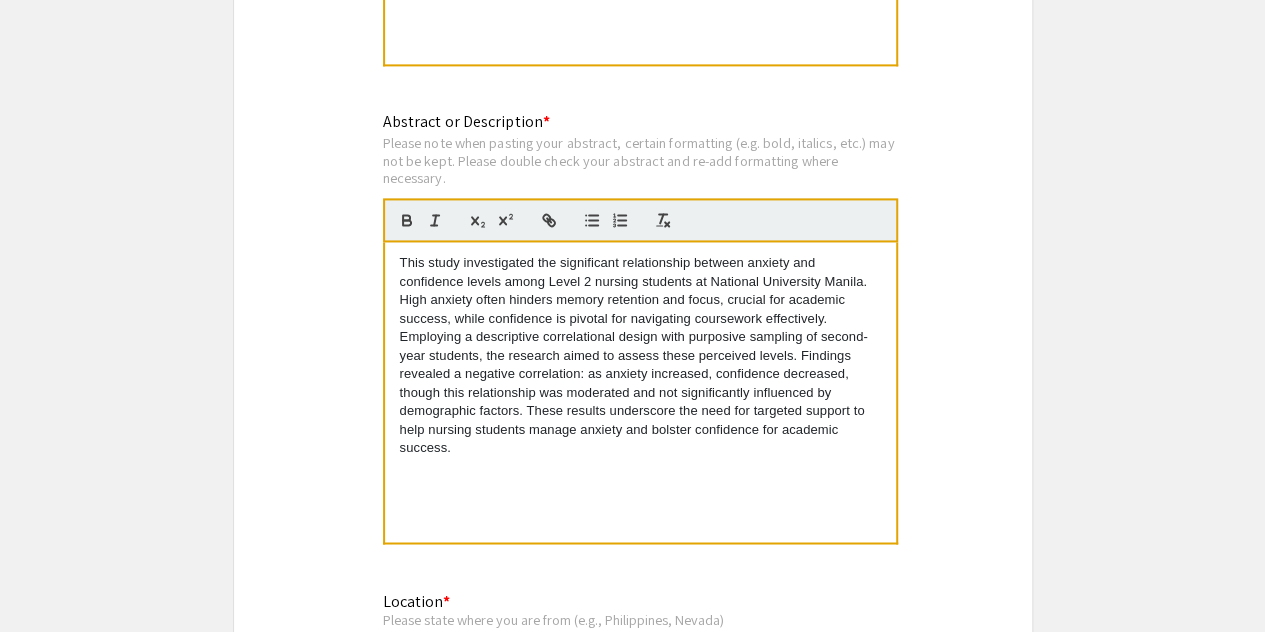 click on "Symposium Presentation Submission International Nursing Undergraduate Research Symposium (INURS)  Please fill out the following form with your poster or presentation information. Please only submit one form per presentation, and please note that this submission is final.   Presenter Information  First Name * Wilma cancel This field is required. Last Name * Lokhandwala cancel This field is required. Email * lokhandwalawu@students.national-u.edu.ph cancel This field is required.  Additional Presenter  Add up to 7 additional presenters for this event.  Add Presenter 2  Presentation Information Title *                                 LEVEL OF ANXIETY AND CONFIDENCE IN TAKING THE NURSING PROGRAM AMONG LEVEL 2 STUDENTS OF NATIONAL UNIVERSITY-MANILA This field is required. Abstract or Description * Please note when pasting your abstract, certain formatting (e.g. bold, italics, etc.) may not be kept. Please double check your abstract and re-add formatting where necessary." 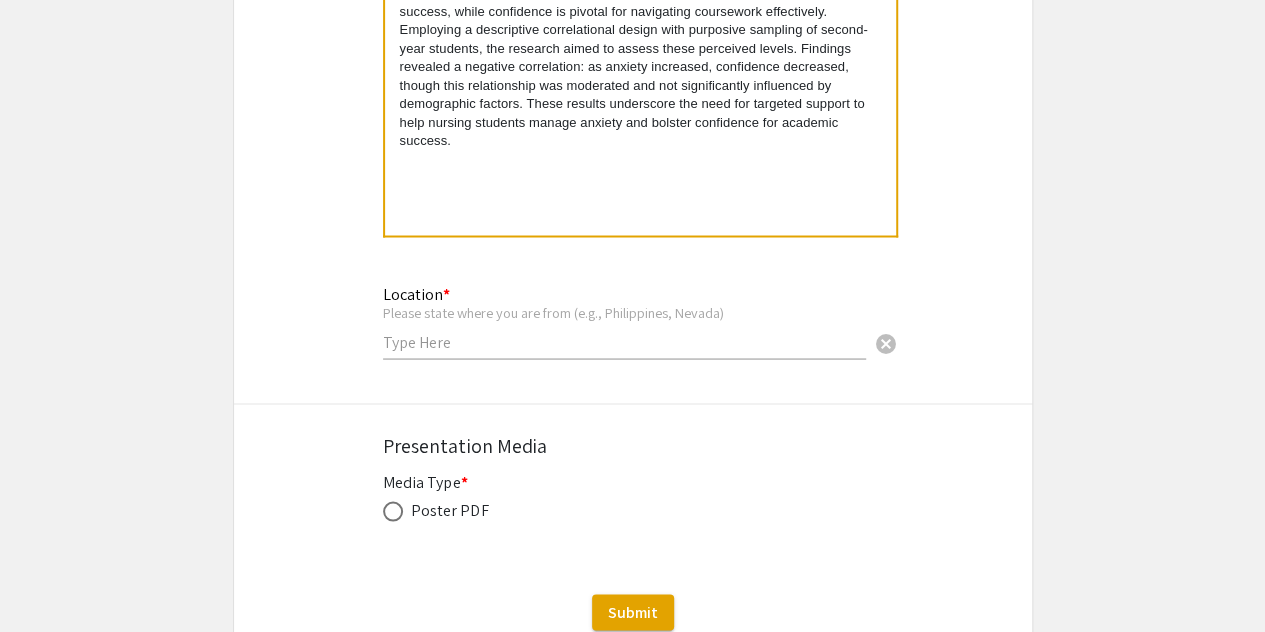 scroll, scrollTop: 1726, scrollLeft: 0, axis: vertical 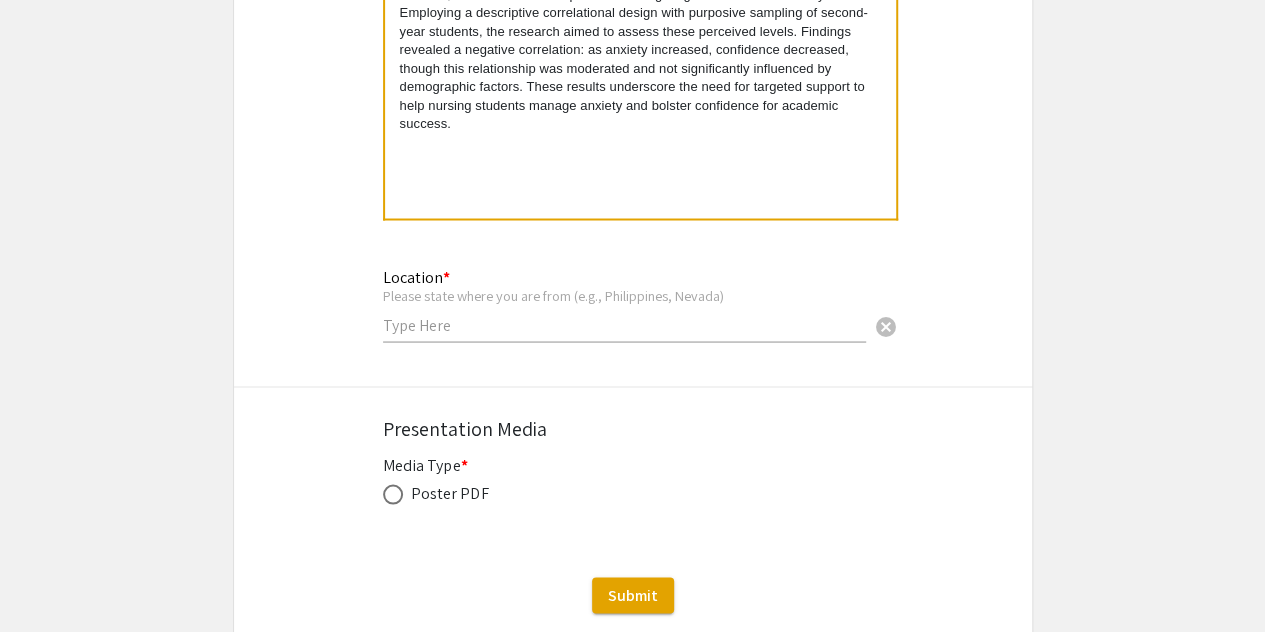 click at bounding box center (624, 324) 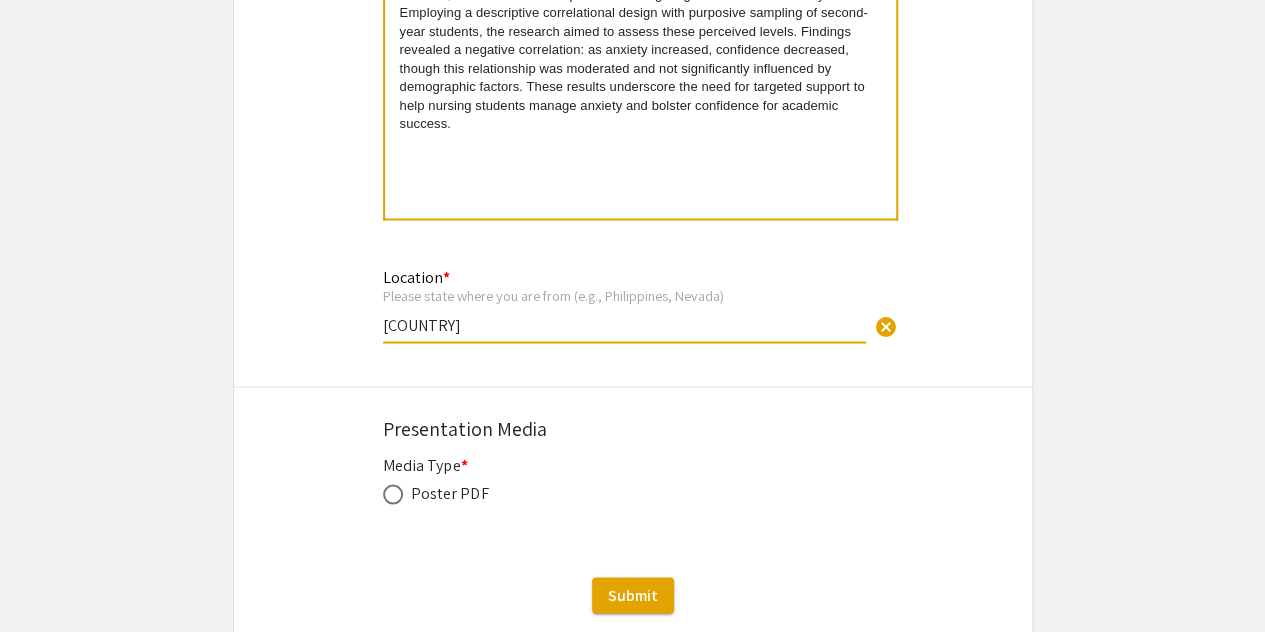 type on "Philippines" 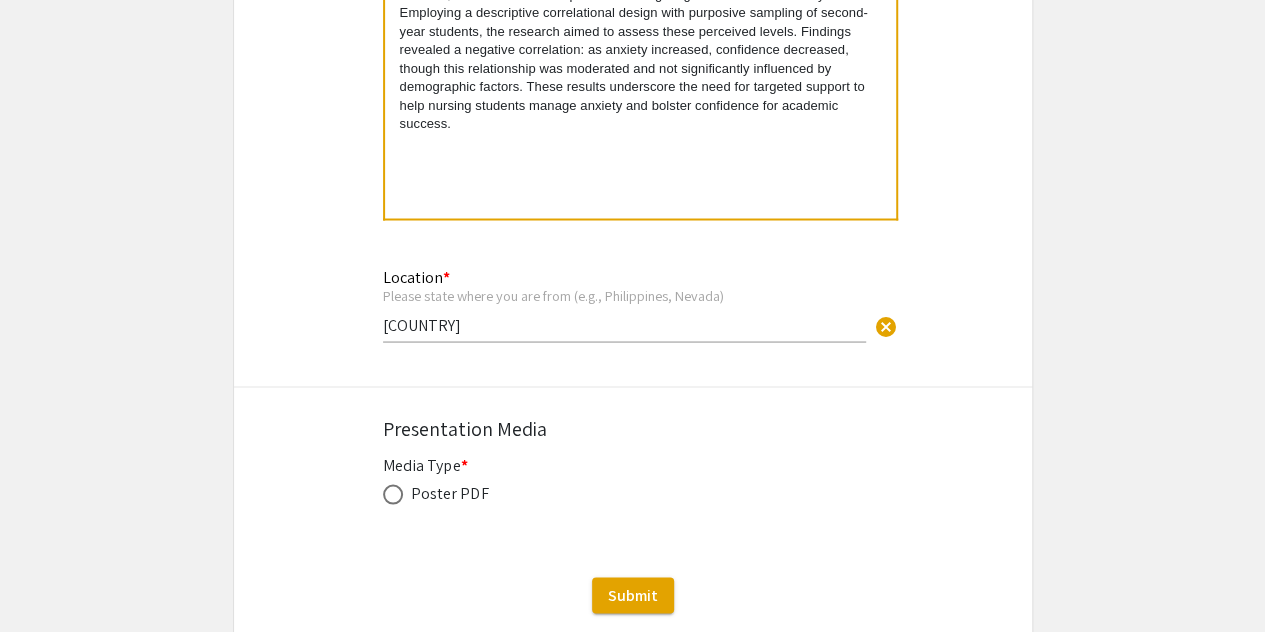 click at bounding box center (393, 494) 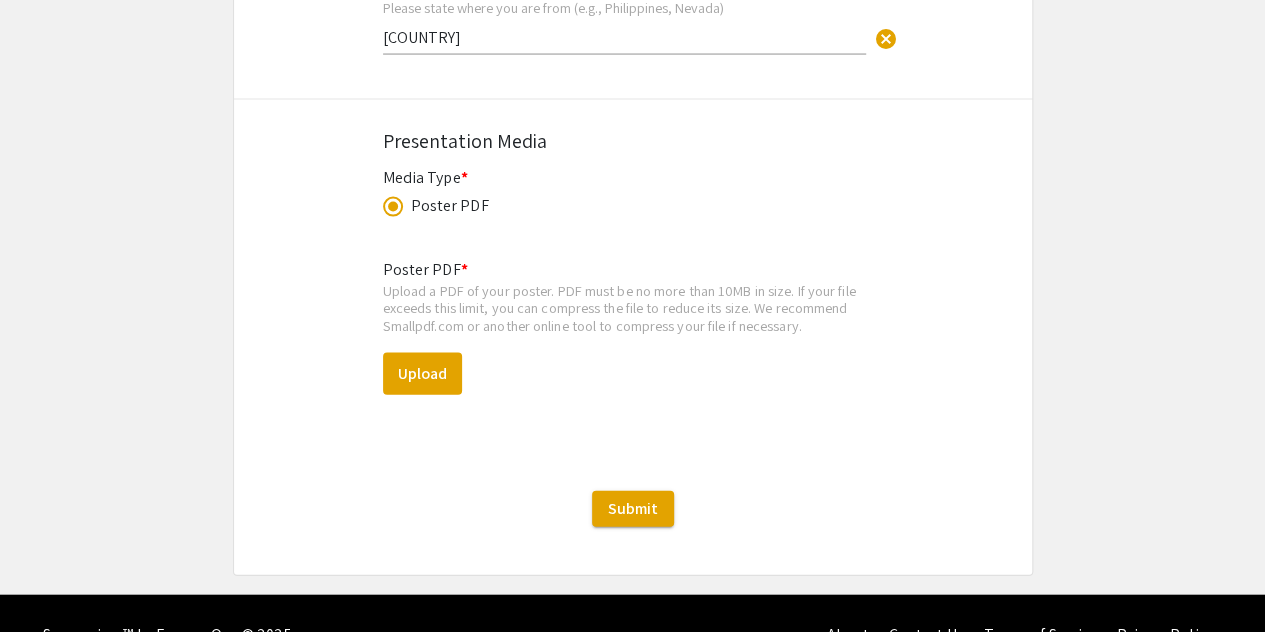 scroll, scrollTop: 2049, scrollLeft: 0, axis: vertical 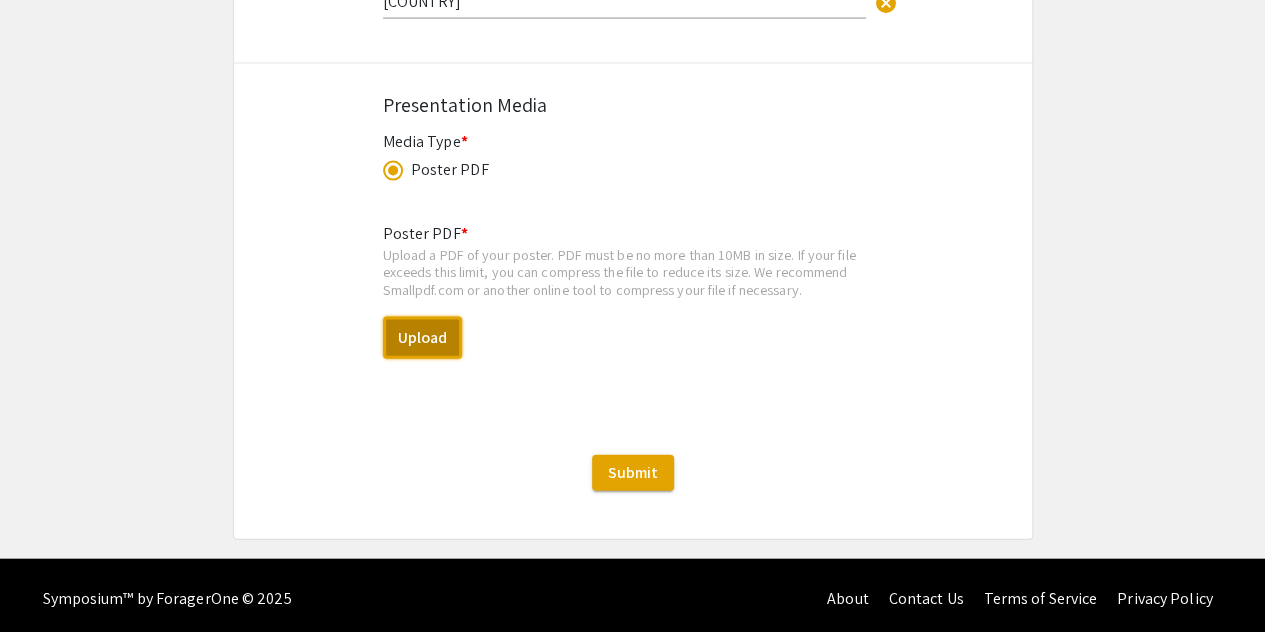 click on "Upload" at bounding box center (422, 338) 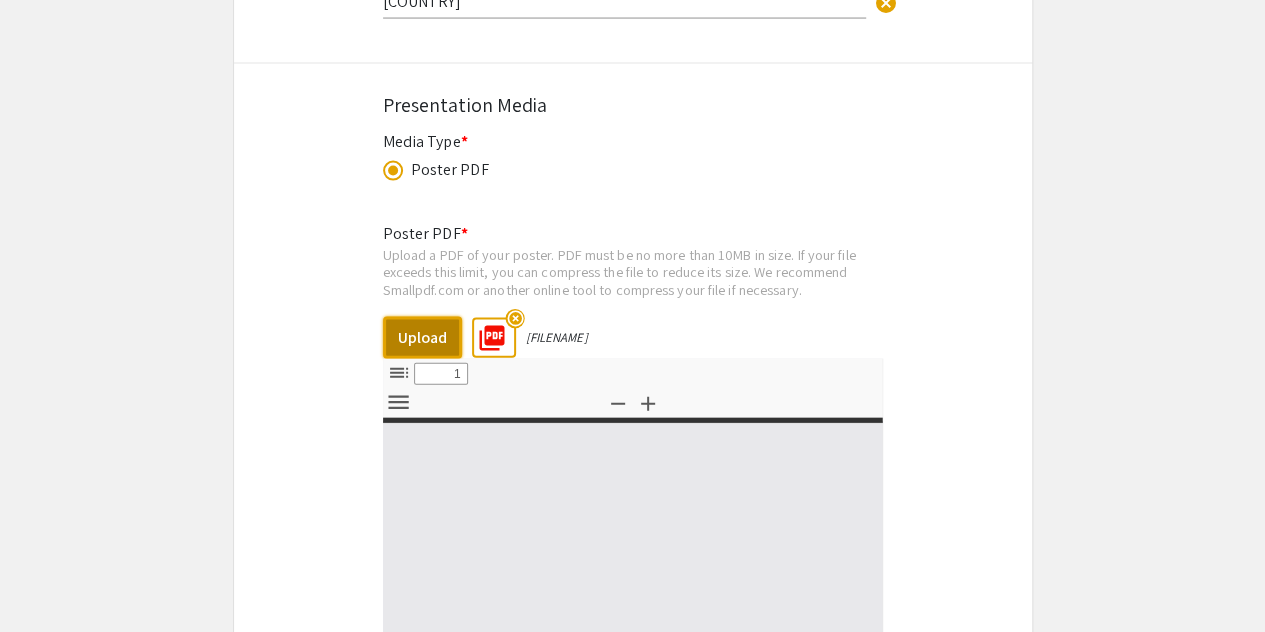 select on "custom" 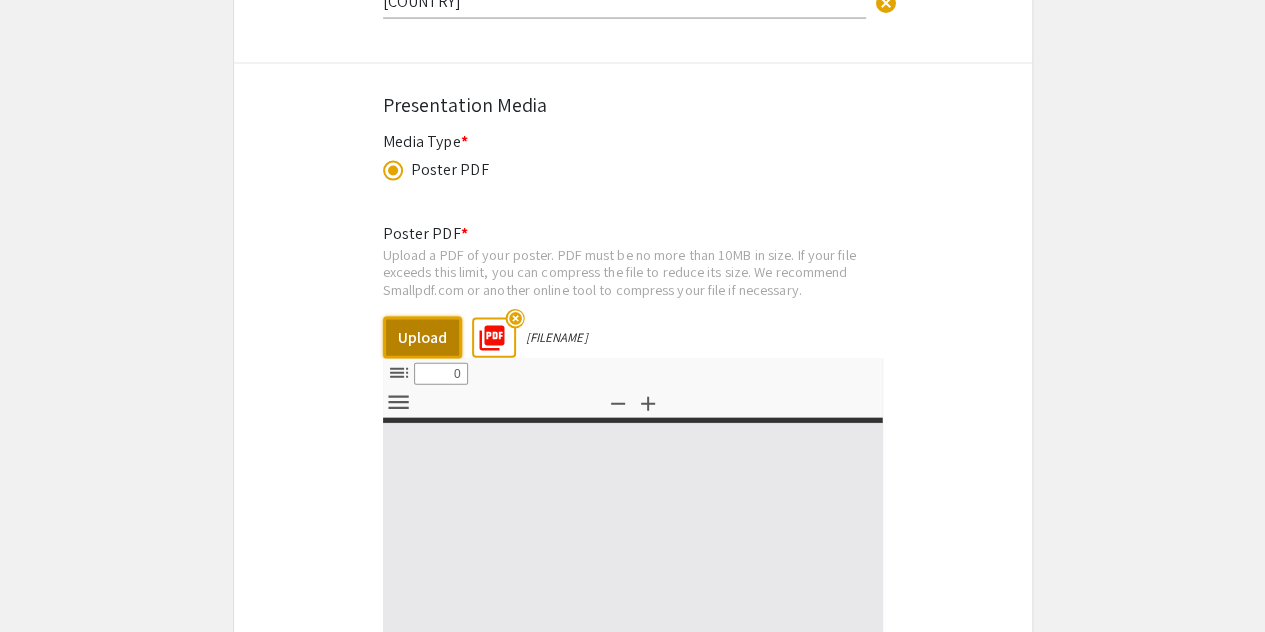 select on "custom" 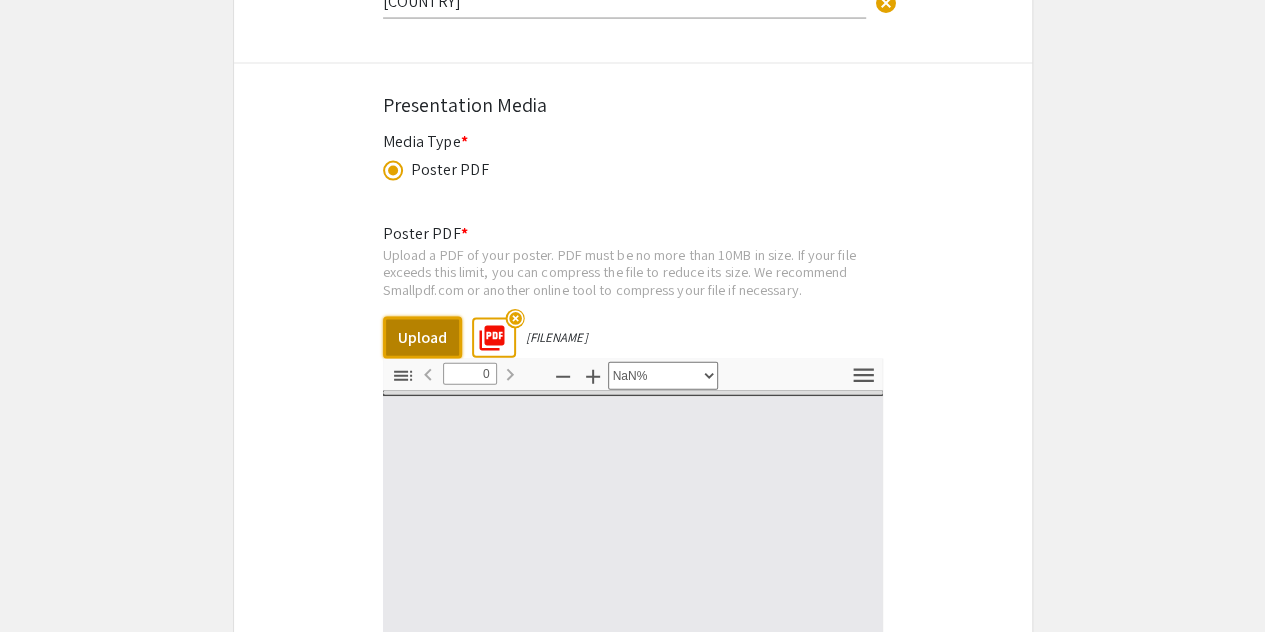 type on "1" 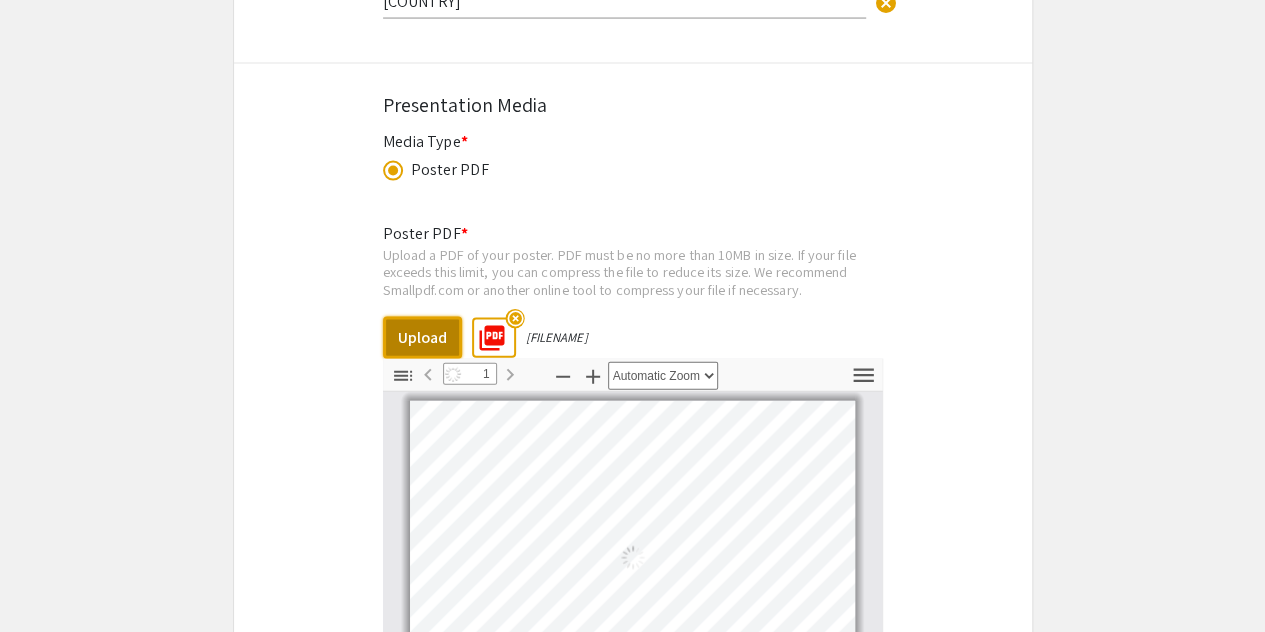 select on "auto" 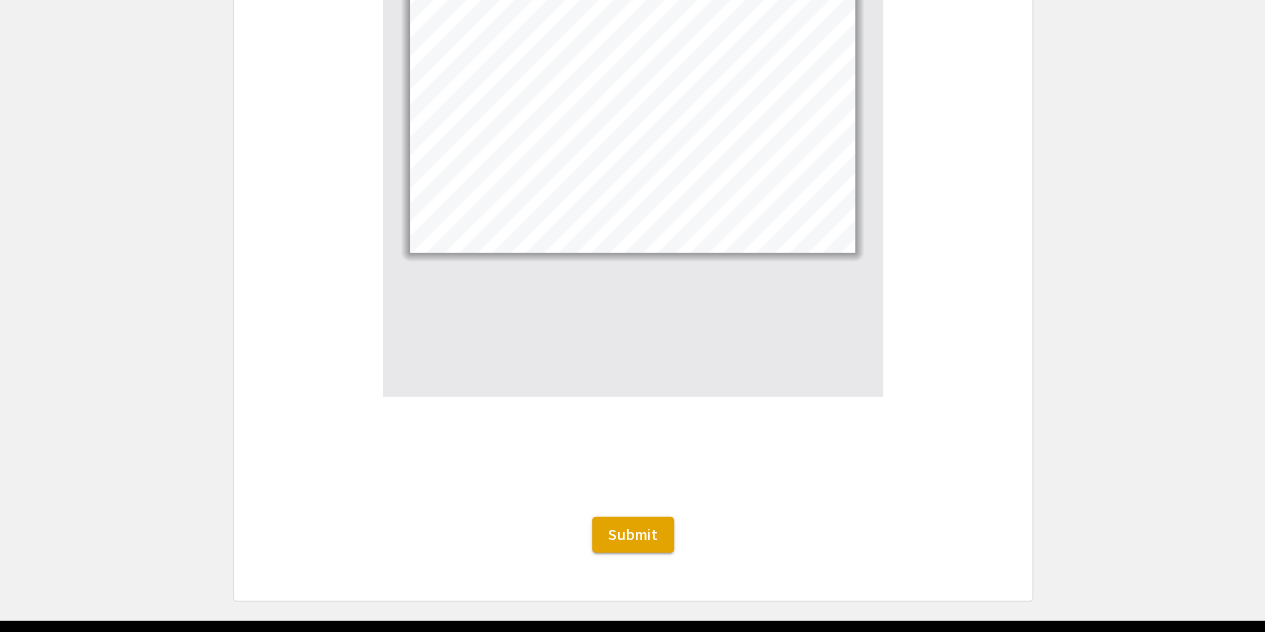 scroll, scrollTop: 2522, scrollLeft: 0, axis: vertical 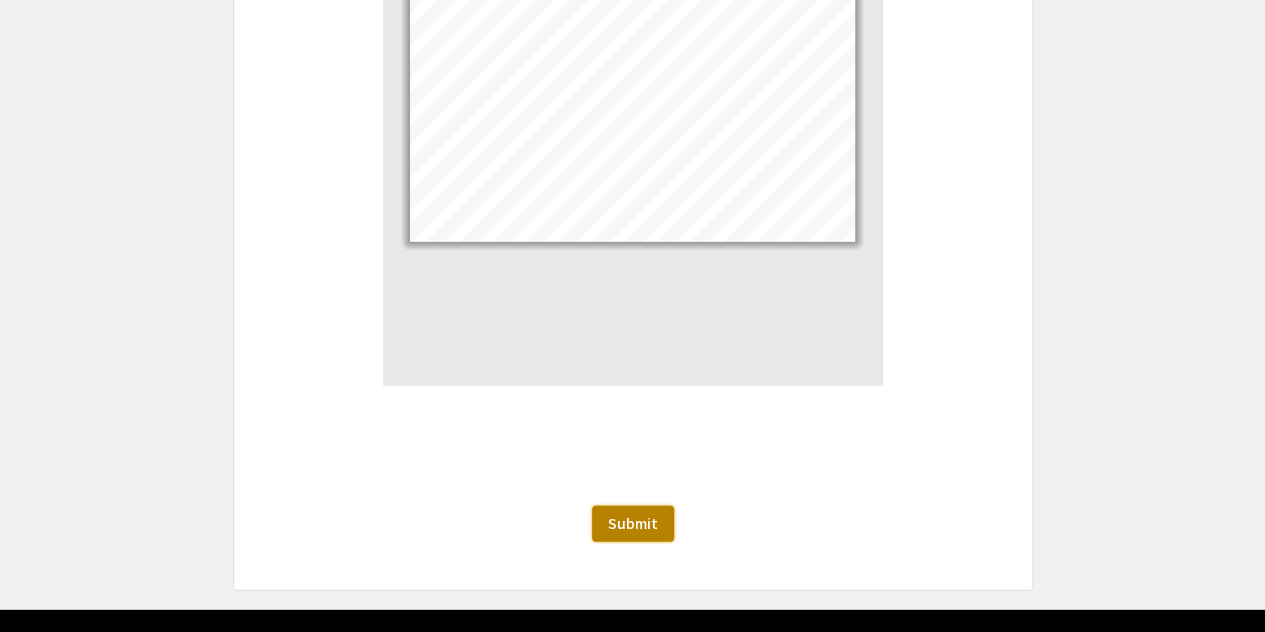 click on "Submit" 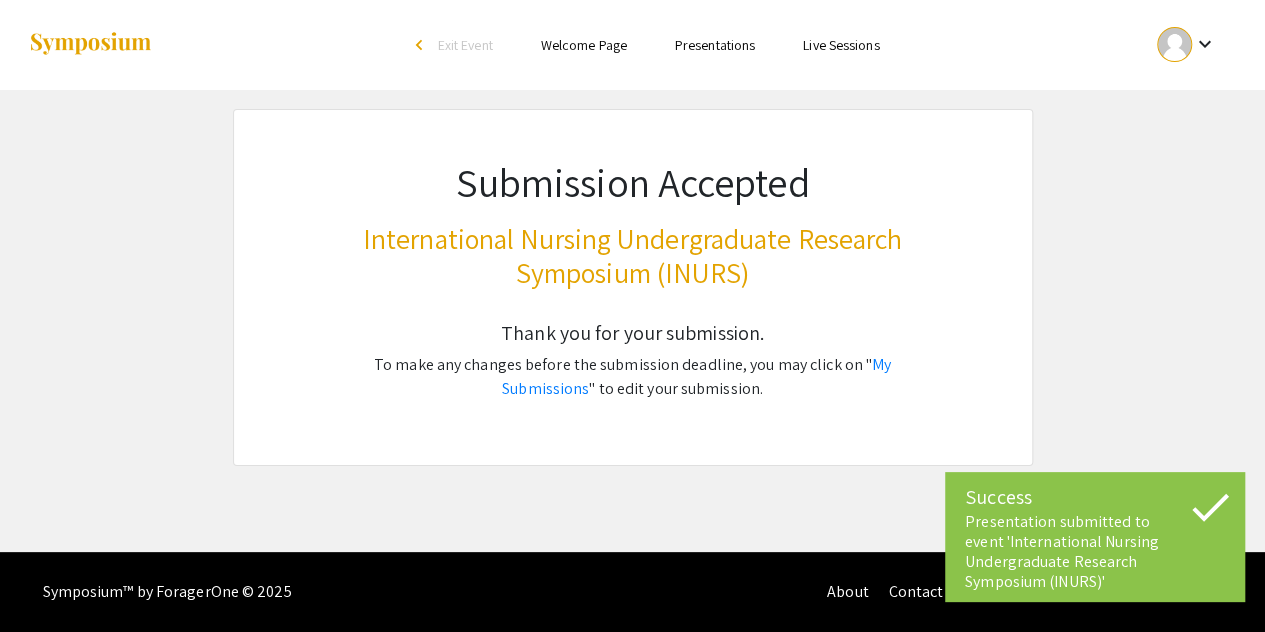 scroll, scrollTop: 0, scrollLeft: 0, axis: both 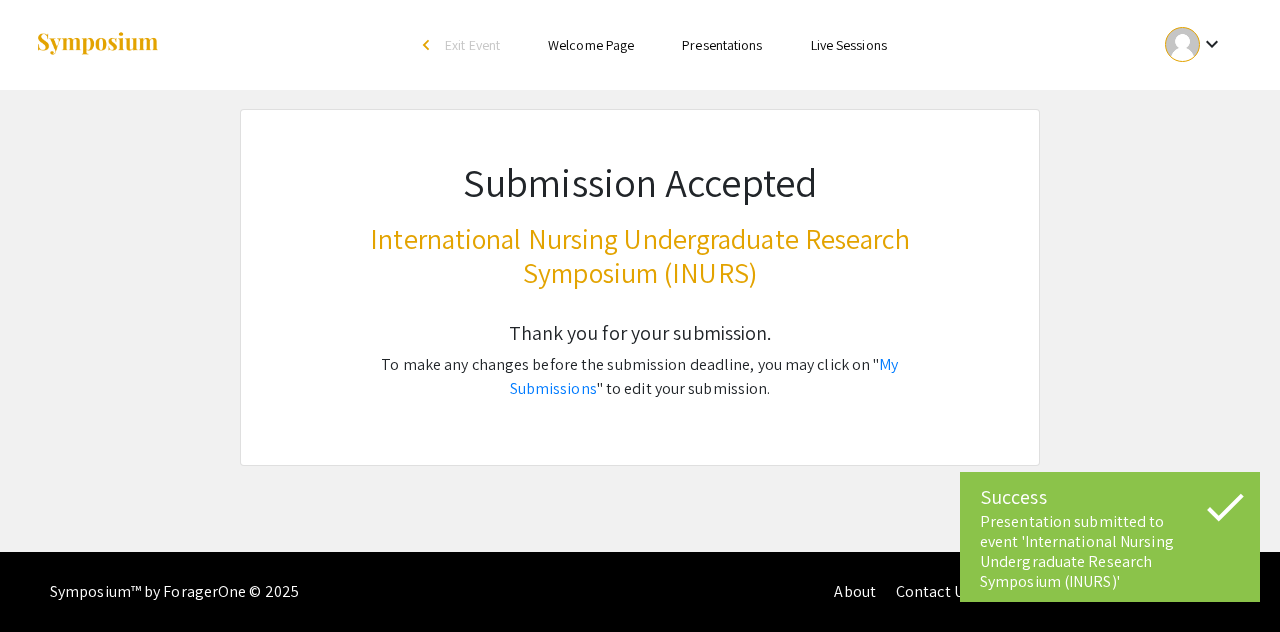 click on "Submission Accepted International Nursing Undergraduate Research Symposium (INURS) Thank you for your submission. To make any changes before the submission deadline, you may click on " My Submissions " to edit your submission." 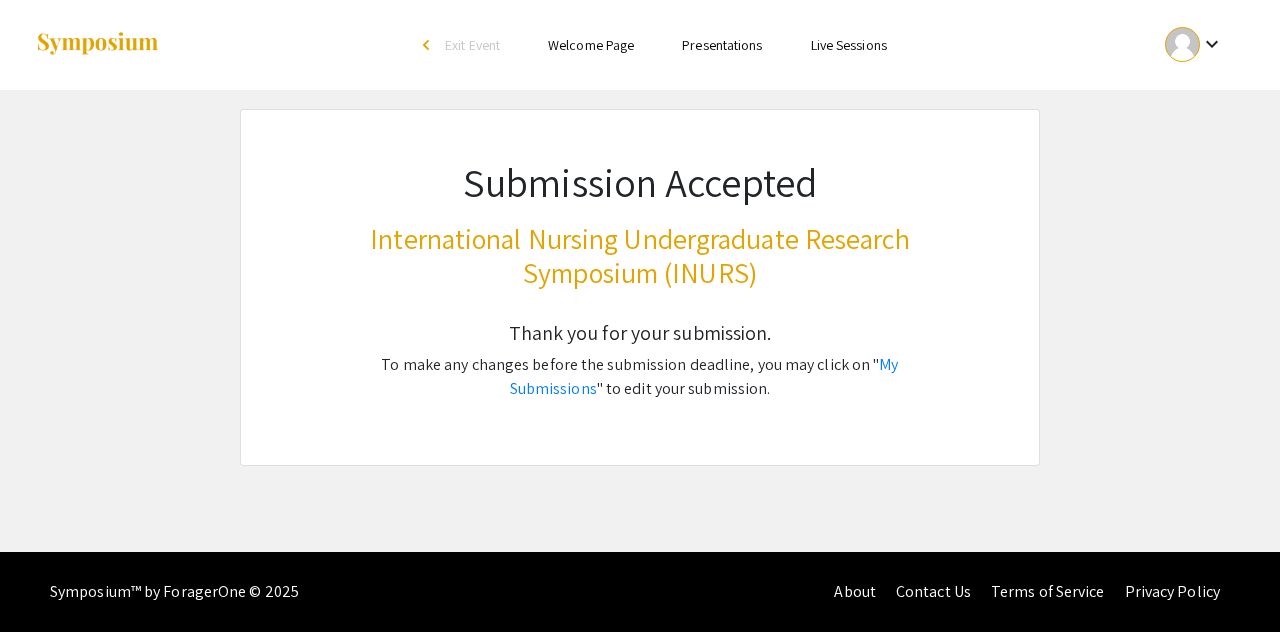 click on "Submission Accepted International Nursing Undergraduate Research Symposium (INURS) Thank you for your submission. To make any changes before the submission deadline, you may click on " My Submissions " to edit your submission." 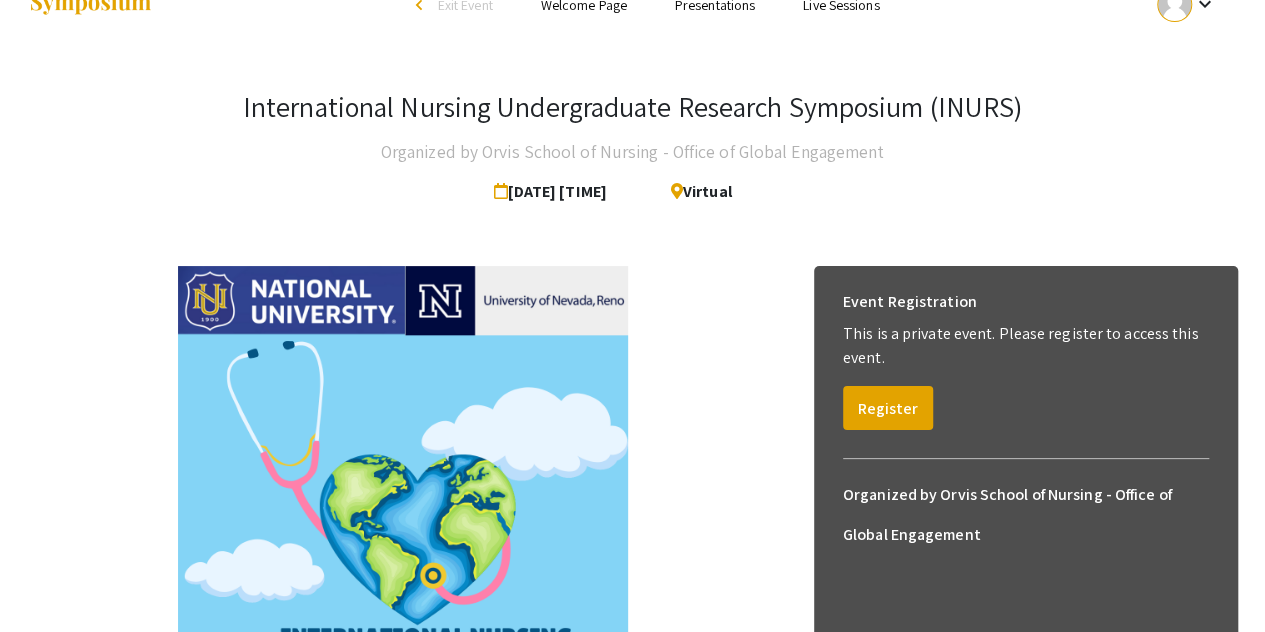 scroll, scrollTop: 0, scrollLeft: 0, axis: both 